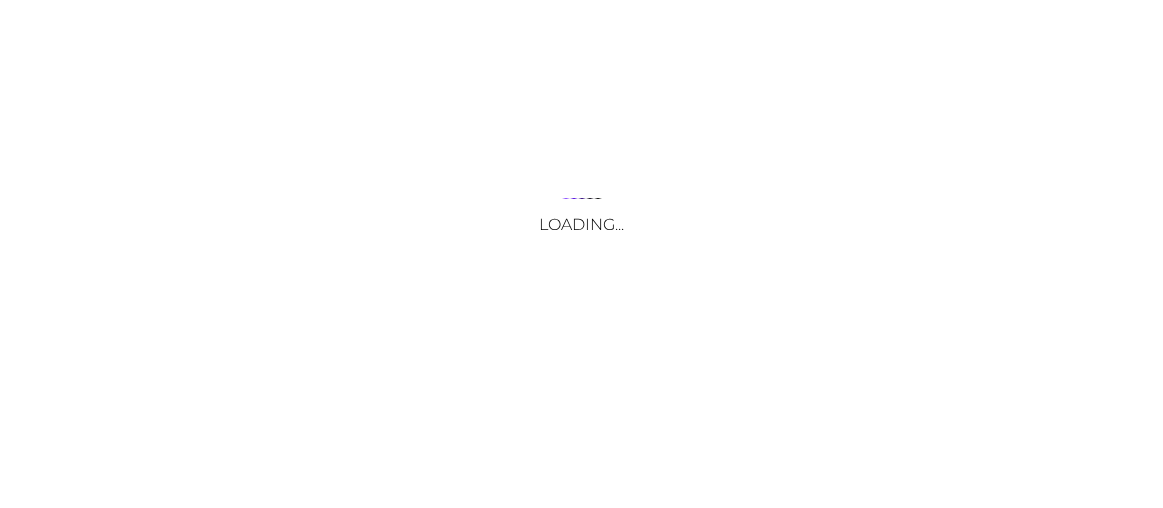 scroll, scrollTop: 0, scrollLeft: 0, axis: both 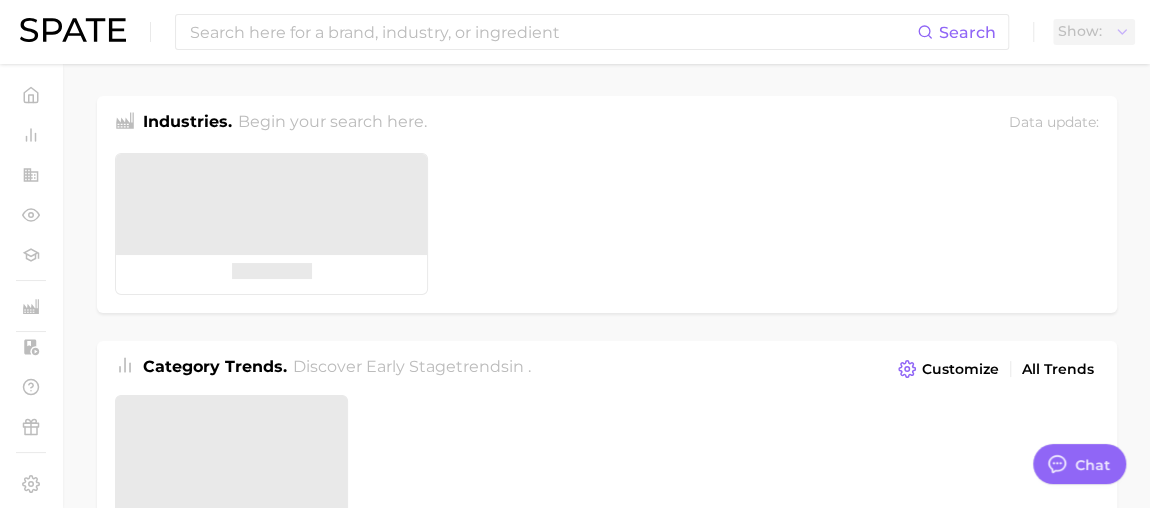 type on "x" 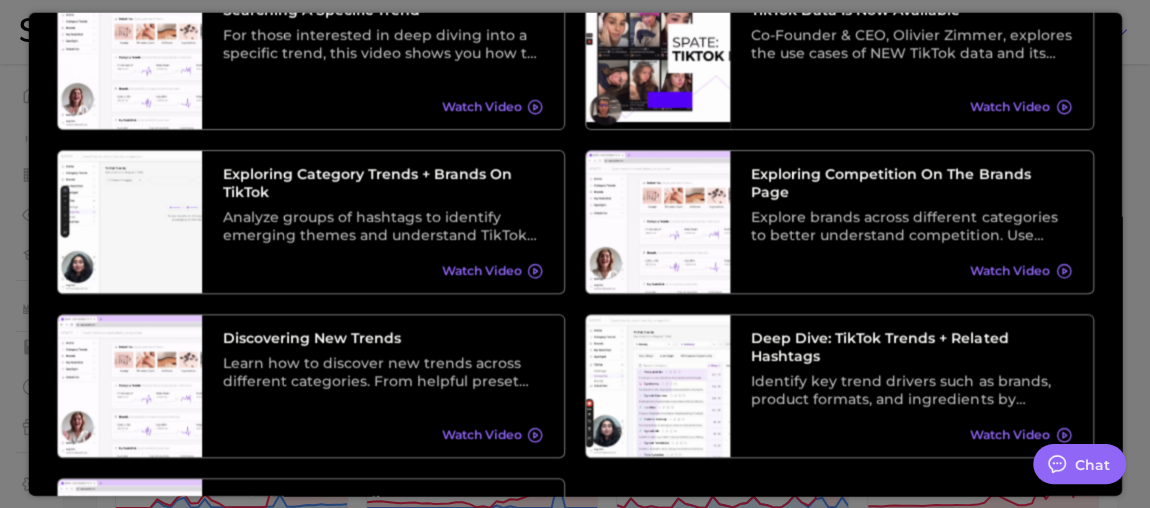 scroll, scrollTop: 506, scrollLeft: 0, axis: vertical 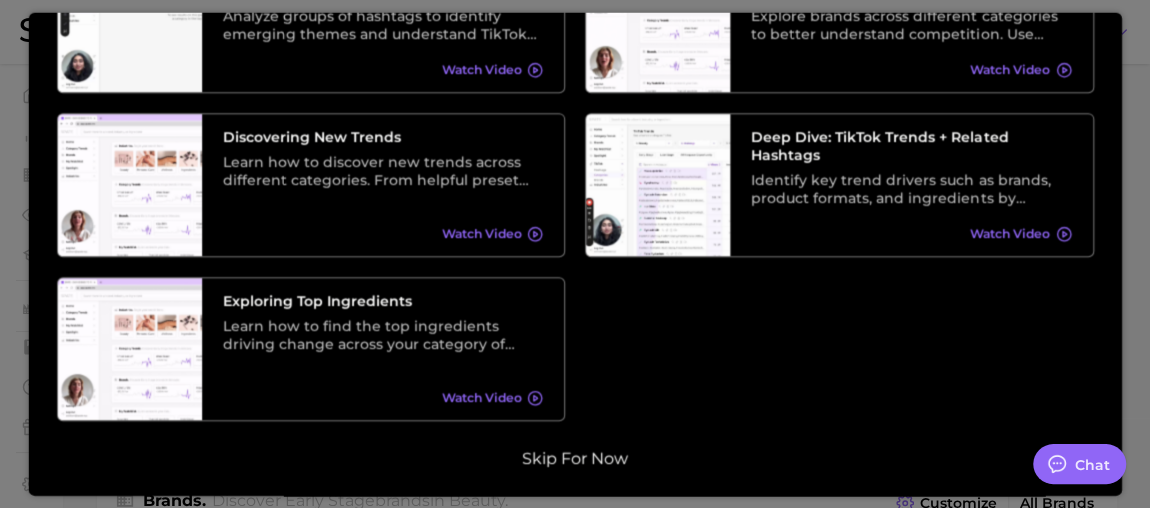 click on "Quickstart Make the most of your subscription with these helpful tips: Welcome to Spate! Co-founder & CEO, Olivier Zimmer, discusses the advantages of using Spate data as well as its various applications across different roles throughout the beauty industry. Watch Video Tracking Individual TikTok Hashtags on Spate With weekly data updates, Spate TikTok data empowers brands to detect trends in the earliest stages. Use this tutorial to learn how to quickly and efficiently uncover new trends. Watch Video Searching A Specific Trend For those interested in deep diving into a specific trend, this video shows you how to search trends. Understand health stats, related searches (ie, ingredients and product formats), brands, predicted future growth and more with this tutorial. Watch Video TikTok data is now available Co-Founder & CEO, Olivier Zimmer, explores the use cases of NEW TikTok data and its relationship with Search data. Watch Video Exploring Category Trends + Brands on TikTok Watch Video Watch Video" at bounding box center (575, 2) 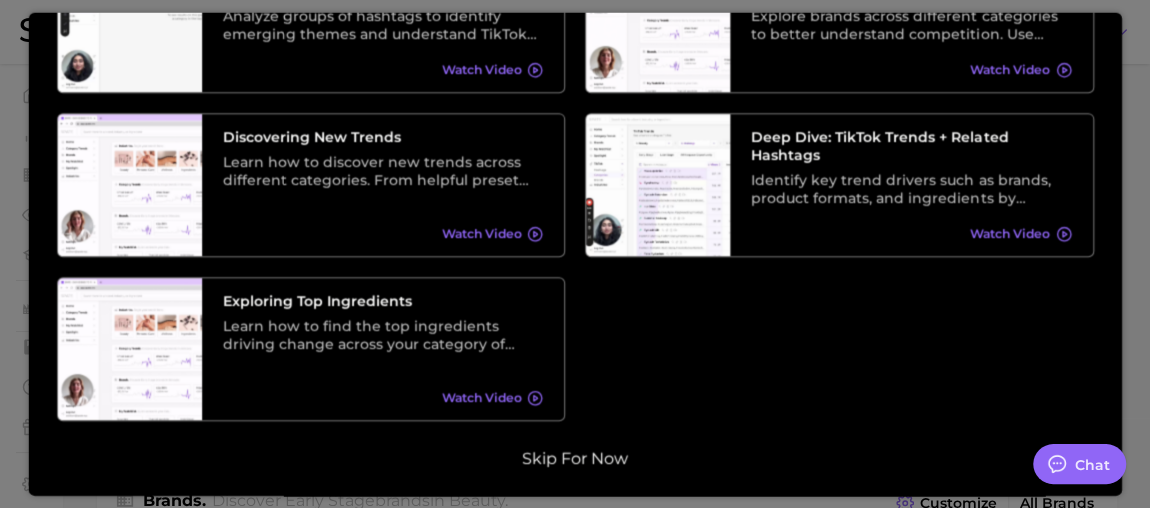 click on "Skip for now" at bounding box center (575, 458) 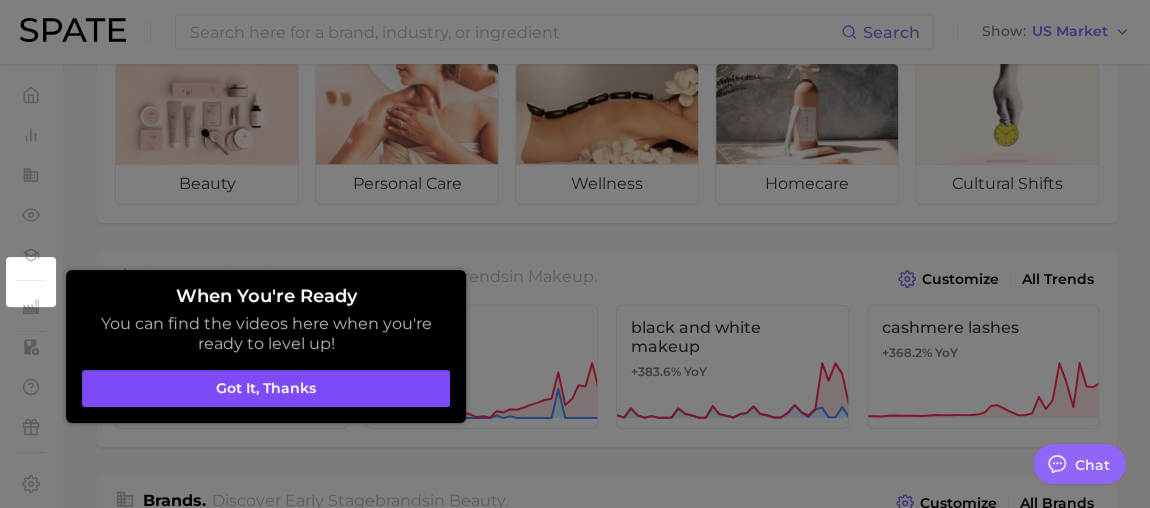 click on "Got it, thanks" at bounding box center [266, 389] 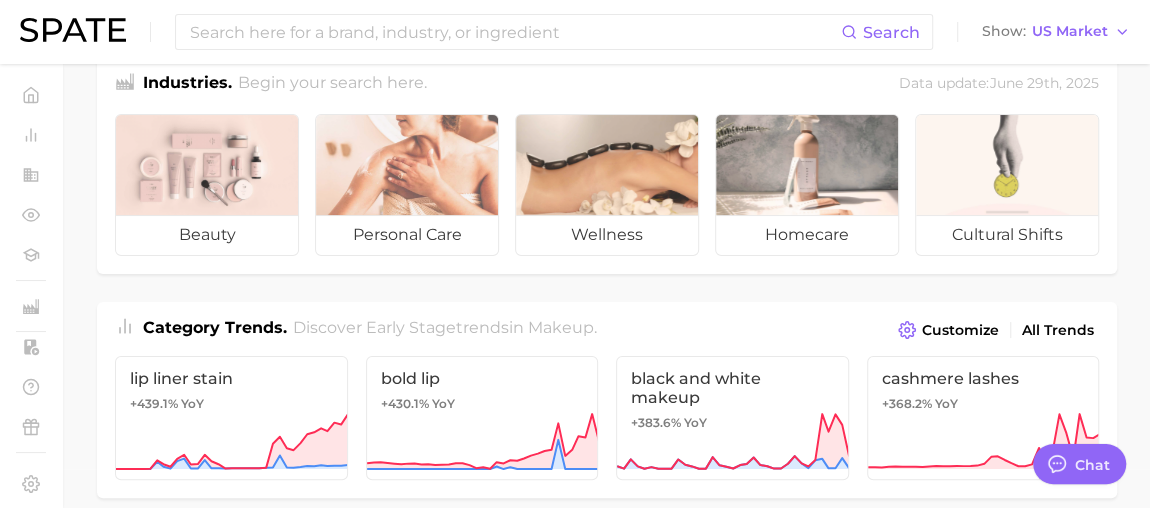 scroll, scrollTop: 0, scrollLeft: 0, axis: both 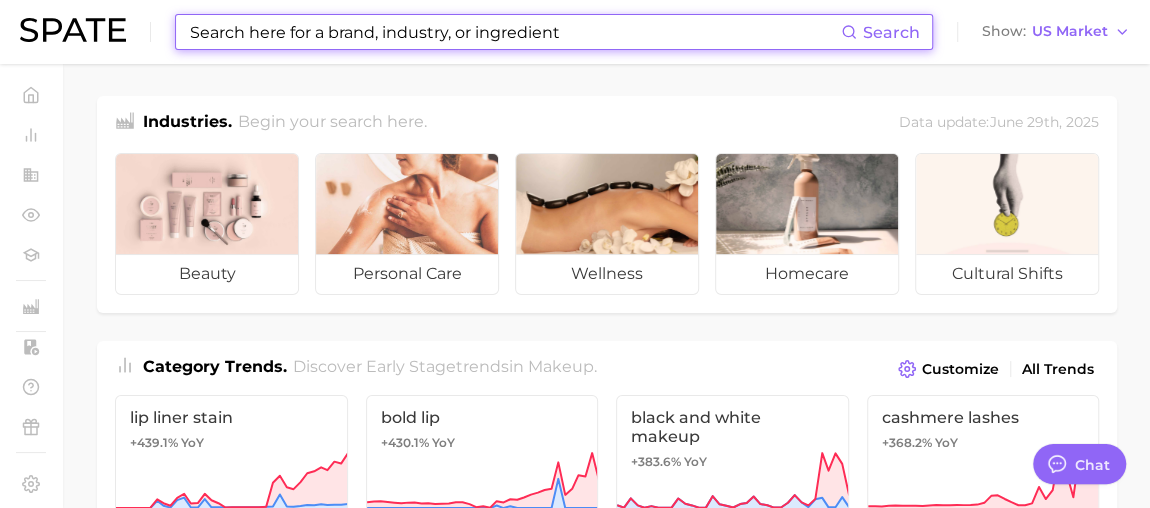 click at bounding box center (514, 32) 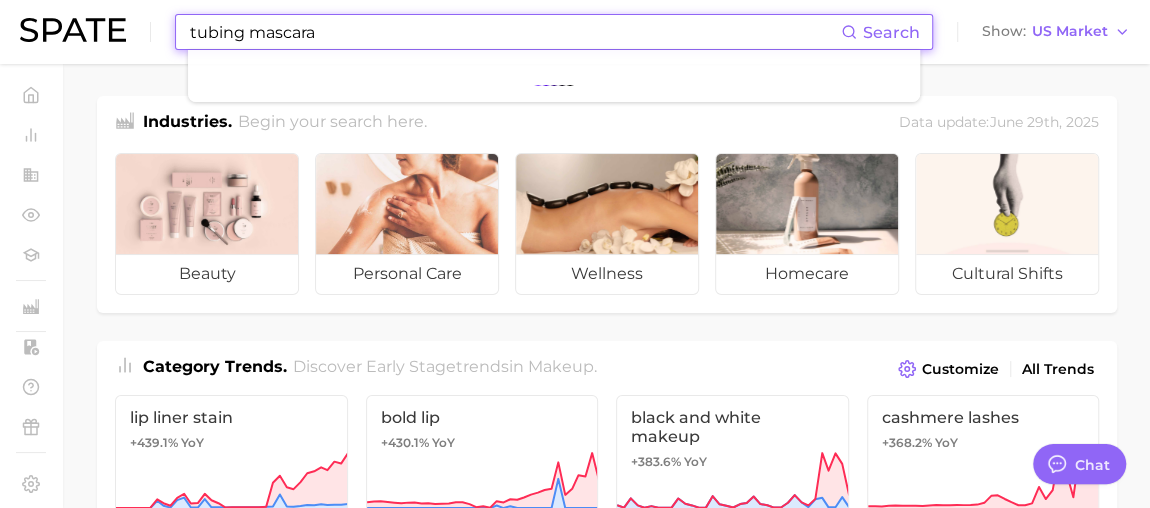 type on "tubing mascara" 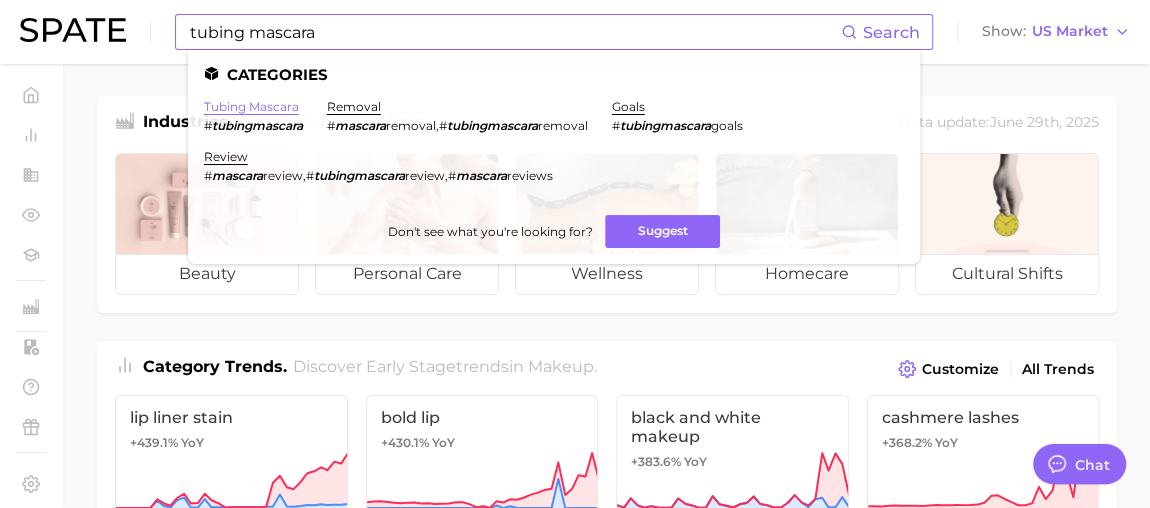 click on "tubing mascara" at bounding box center (251, 106) 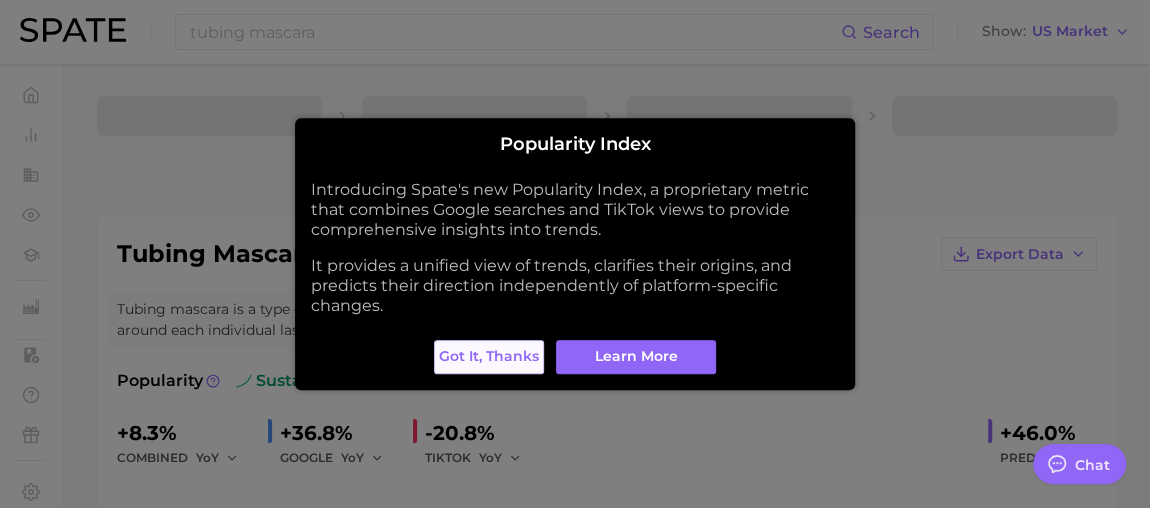 type on "x" 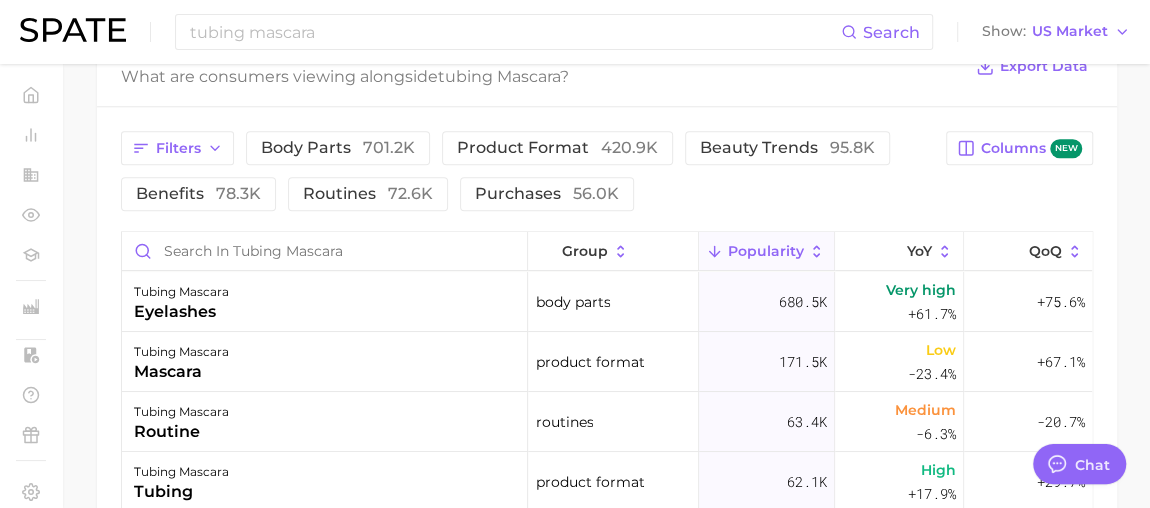 scroll, scrollTop: 1090, scrollLeft: 0, axis: vertical 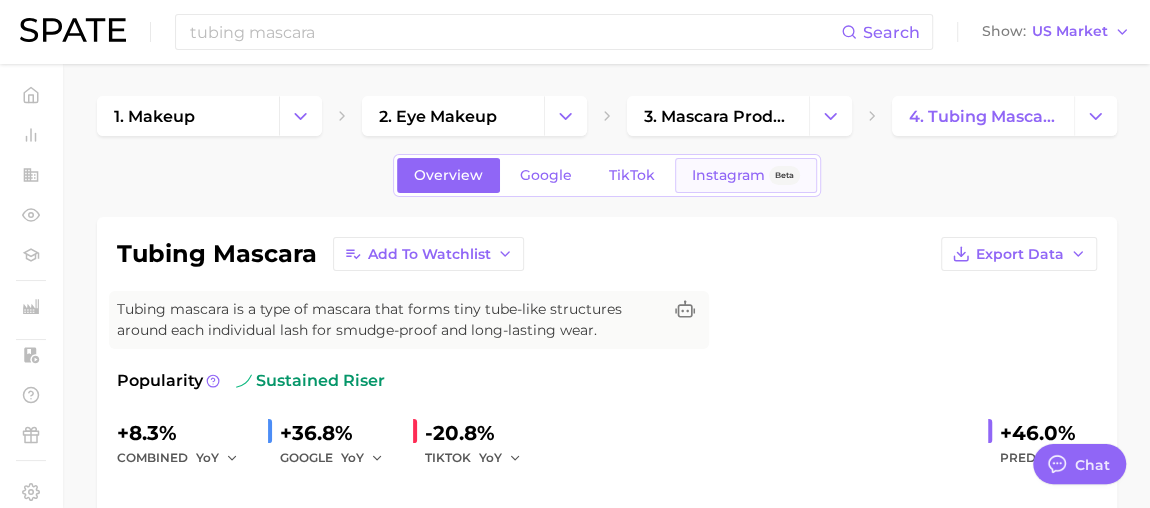 click on "Instagram" at bounding box center [728, 175] 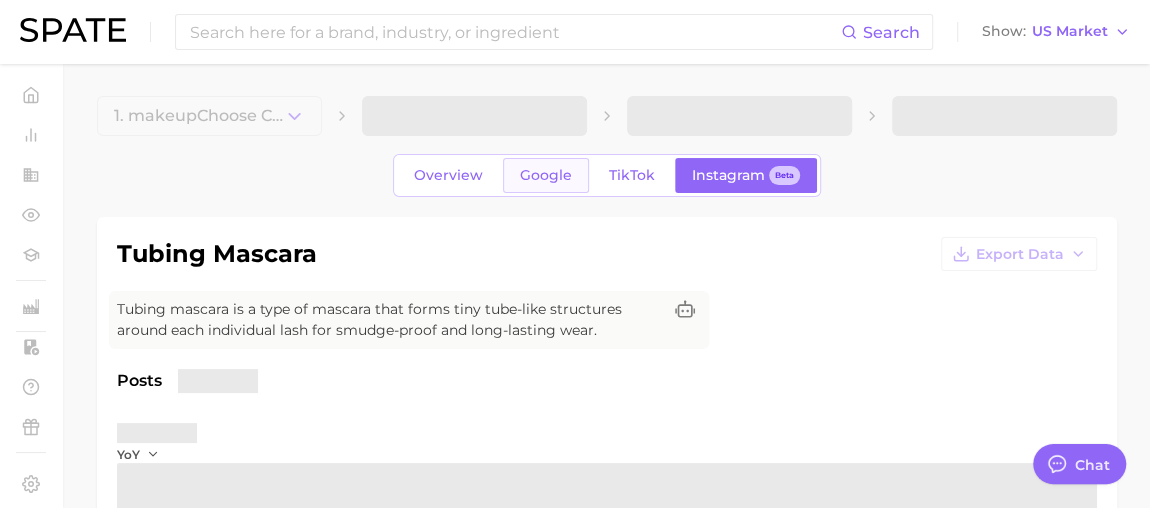 click on "Google" at bounding box center [546, 175] 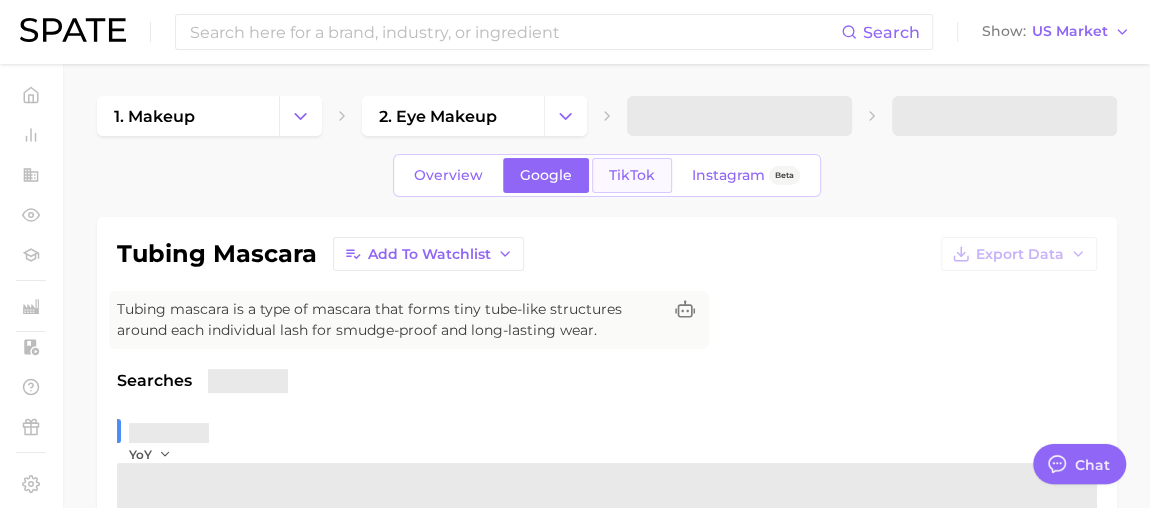 click on "TikTok" at bounding box center [632, 175] 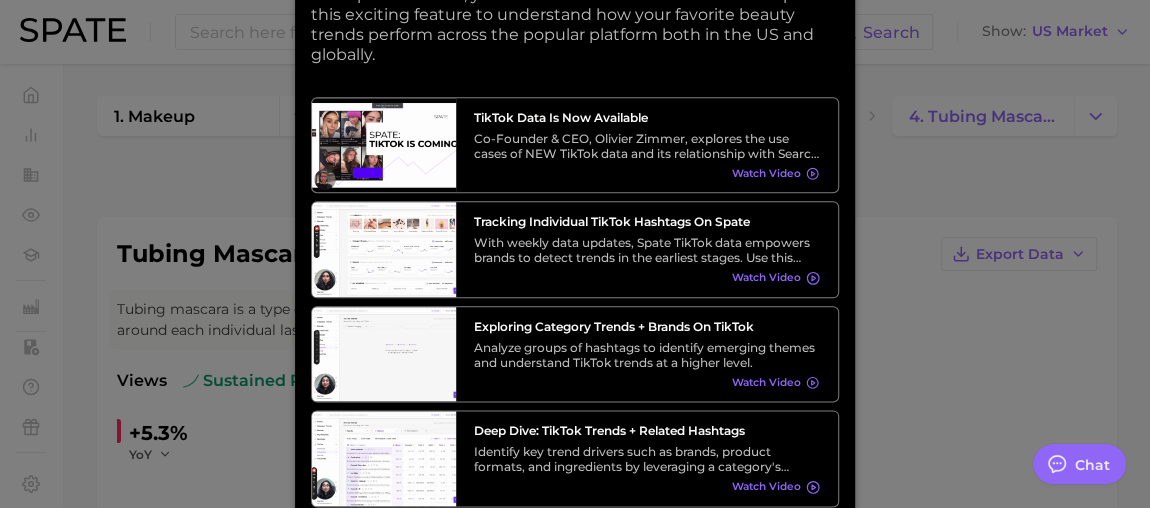 scroll, scrollTop: 0, scrollLeft: 0, axis: both 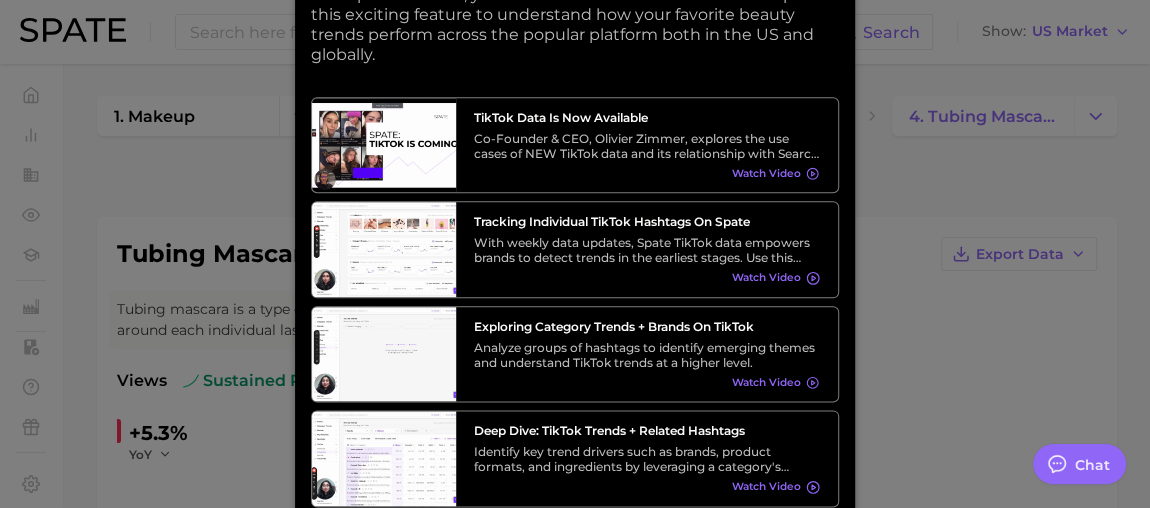 click at bounding box center (575, 997) 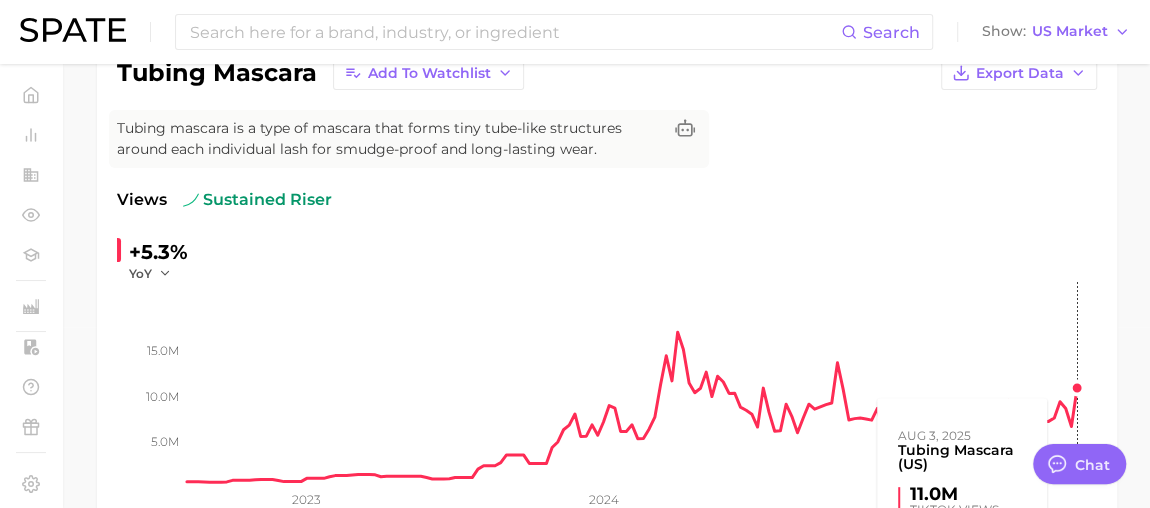scroll, scrollTop: 0, scrollLeft: 0, axis: both 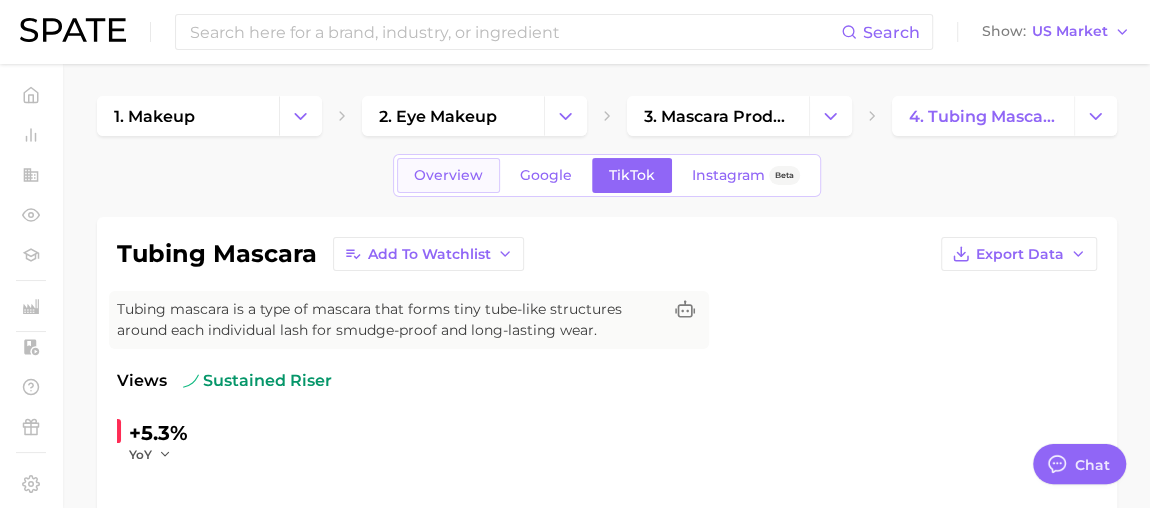 click on "Overview" at bounding box center [448, 175] 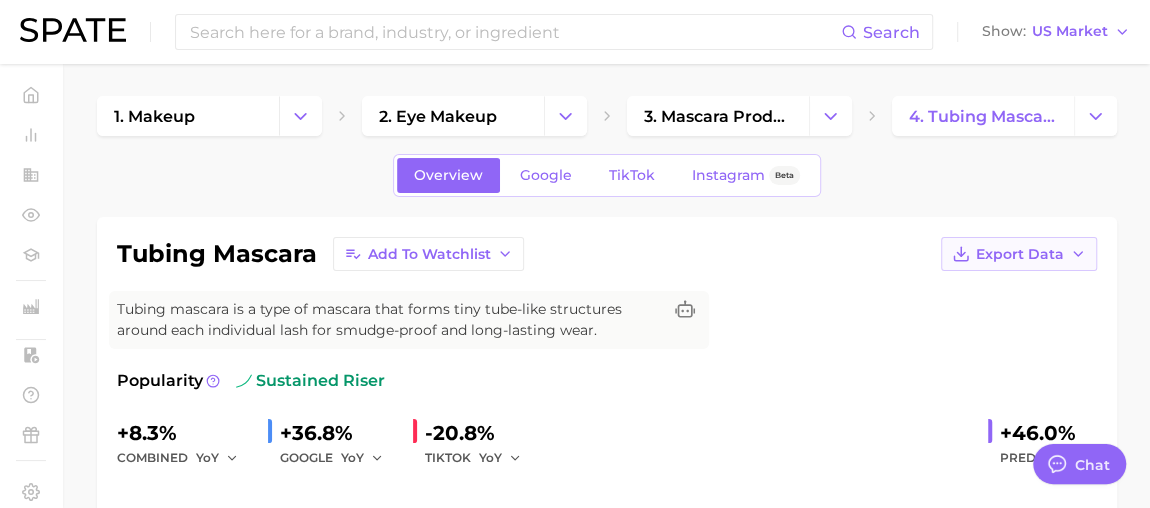 click on "Export Data" at bounding box center (1019, 254) 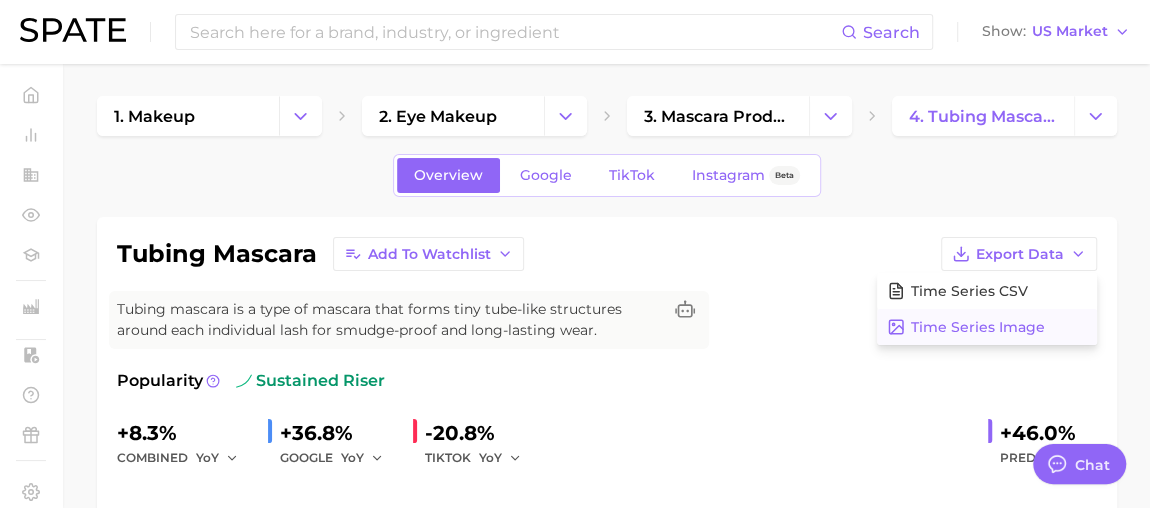 click on "Time Series Image" at bounding box center [978, 327] 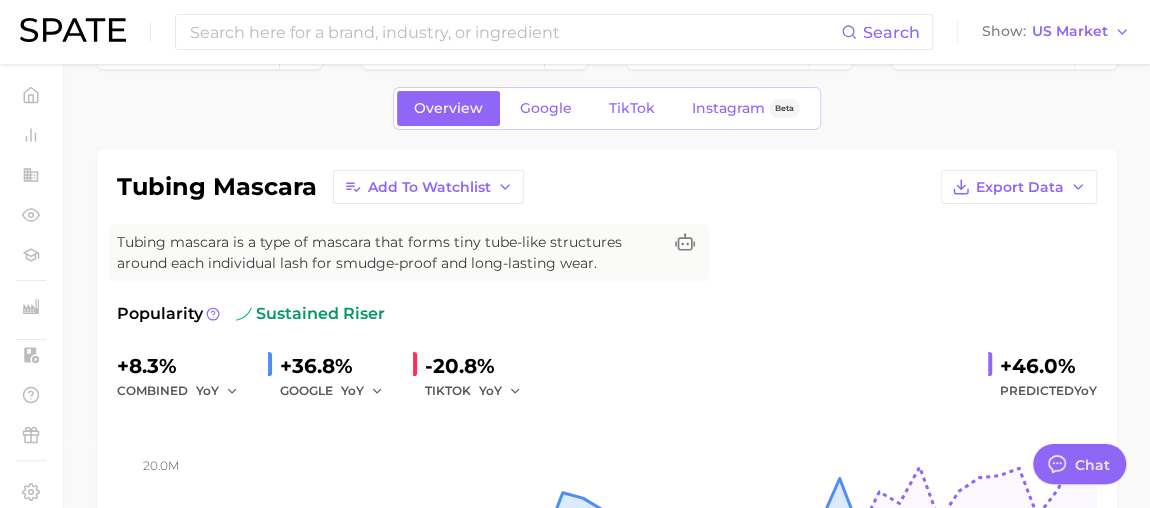 scroll, scrollTop: 181, scrollLeft: 0, axis: vertical 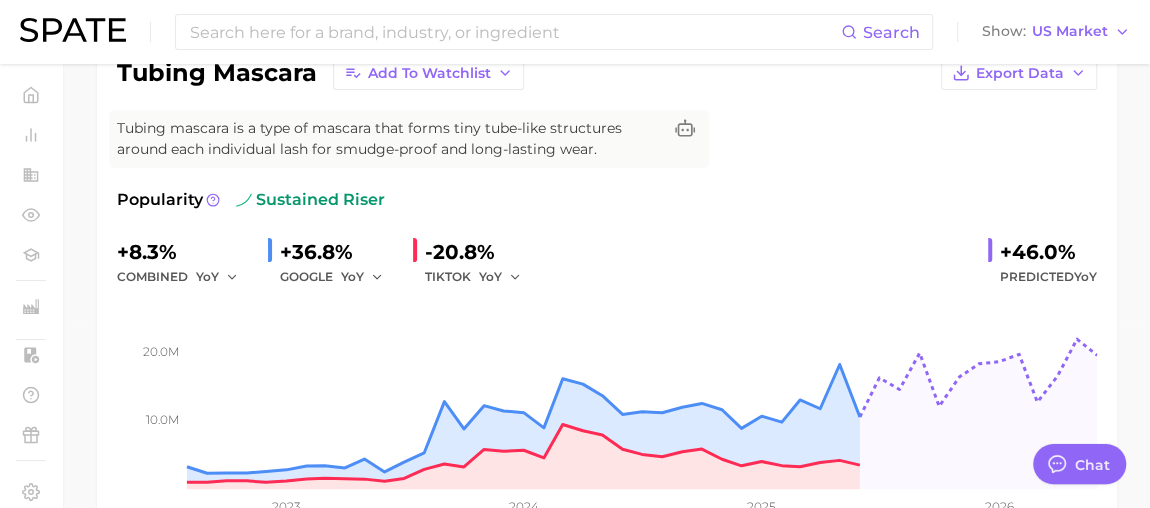 click on "Popularity sustained riser" at bounding box center [607, 200] 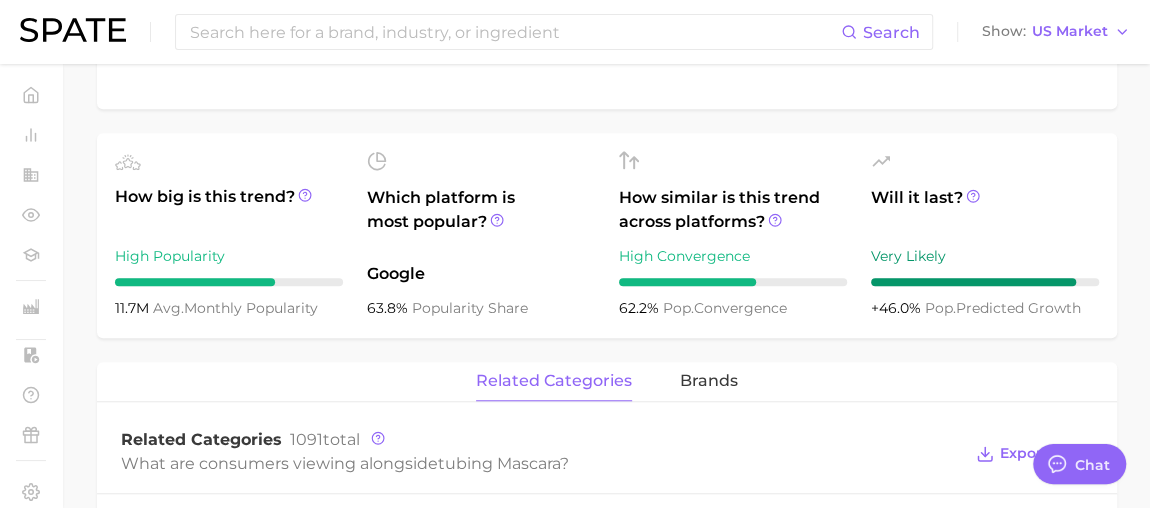 scroll, scrollTop: 636, scrollLeft: 0, axis: vertical 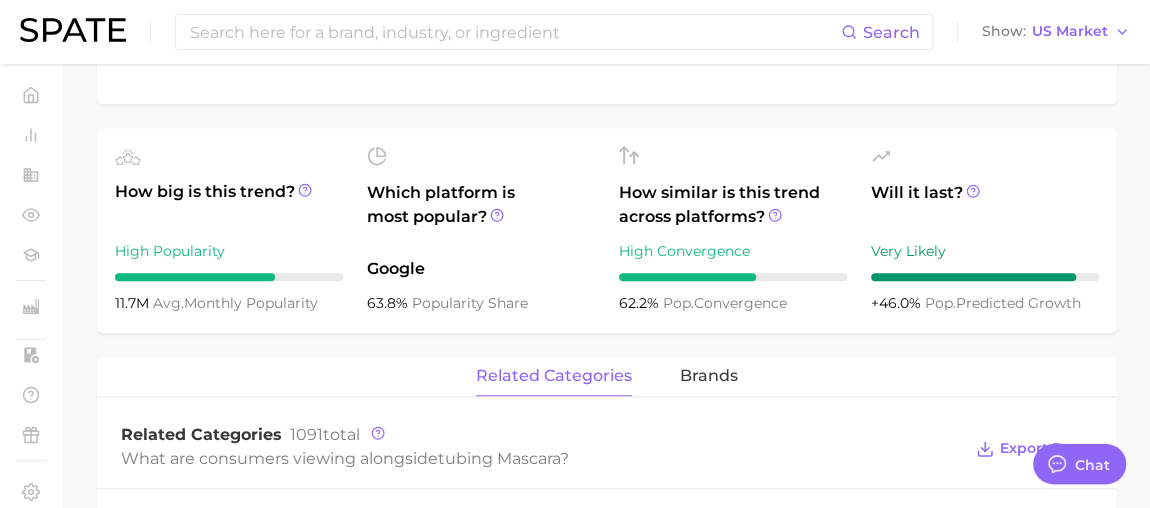 drag, startPoint x: 113, startPoint y: 301, endPoint x: 329, endPoint y: 302, distance: 216.00232 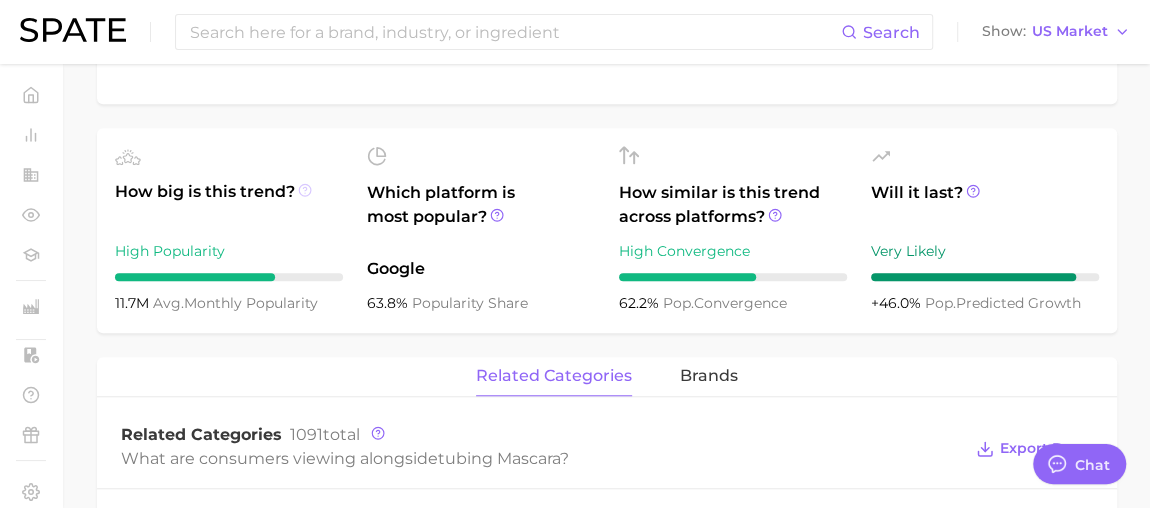 click 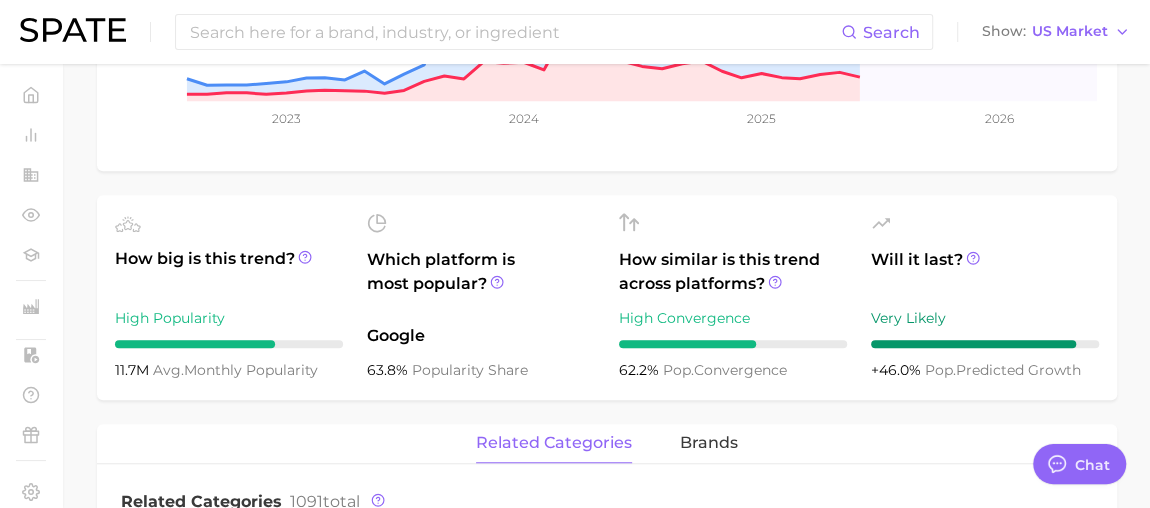scroll, scrollTop: 454, scrollLeft: 0, axis: vertical 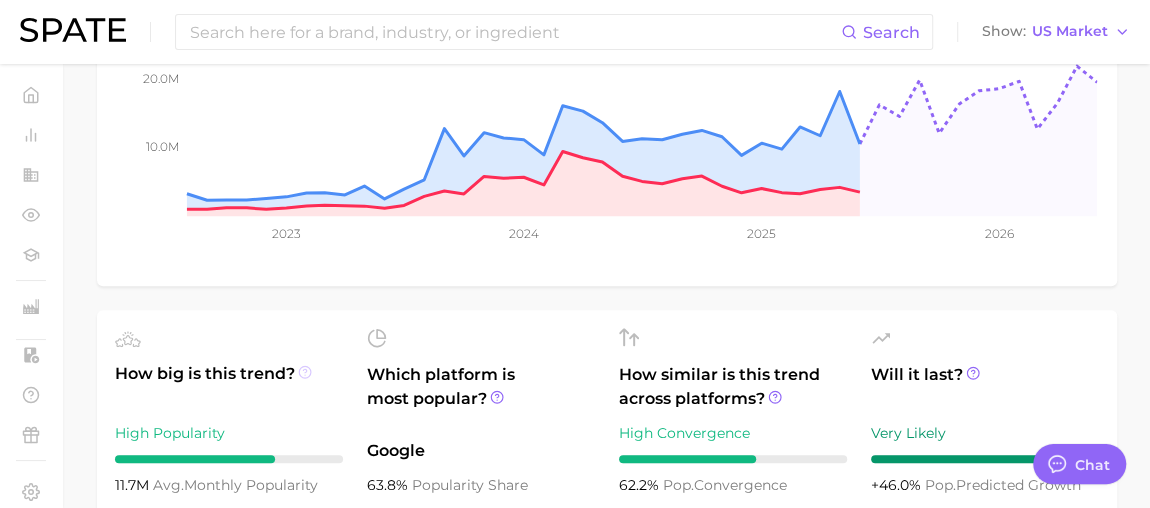 click 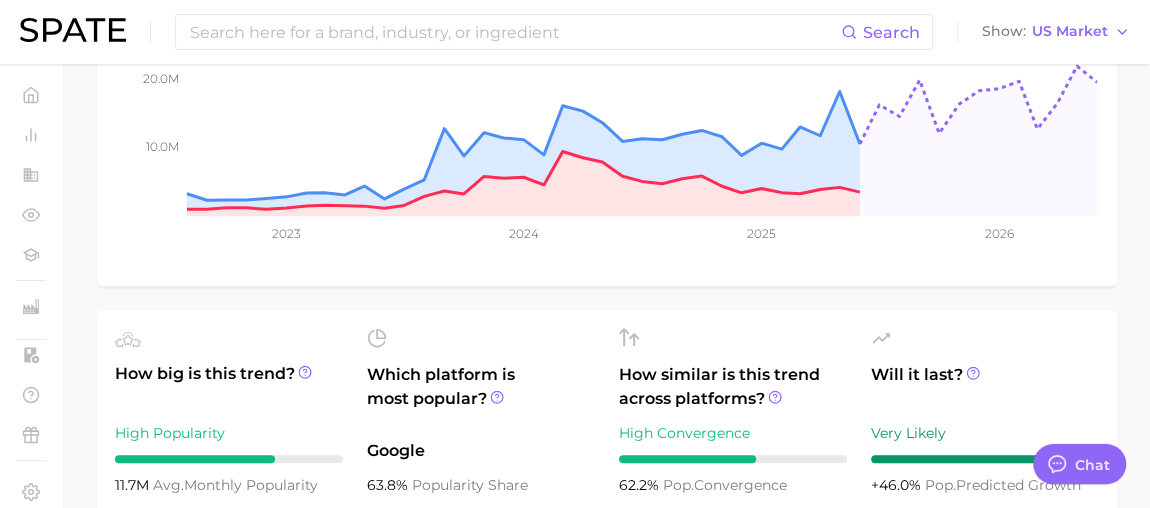 drag, startPoint x: 313, startPoint y: 374, endPoint x: 292, endPoint y: 372, distance: 21.095022 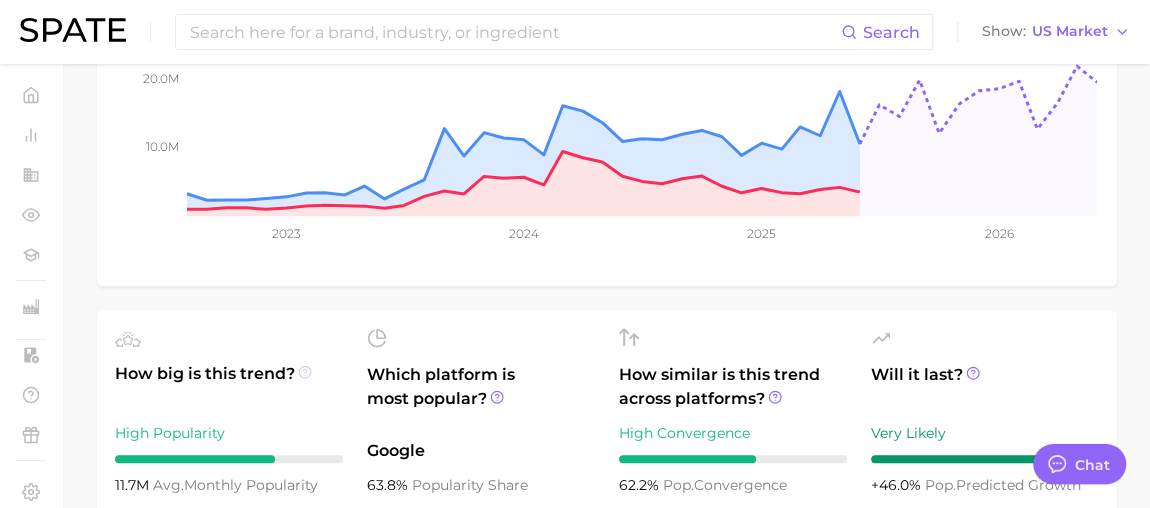 click 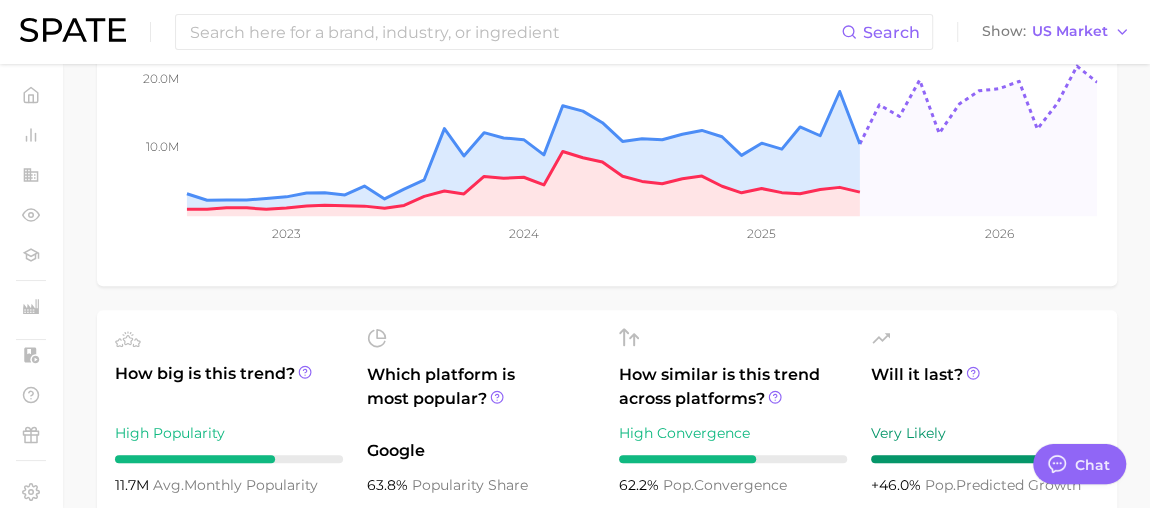scroll, scrollTop: 545, scrollLeft: 0, axis: vertical 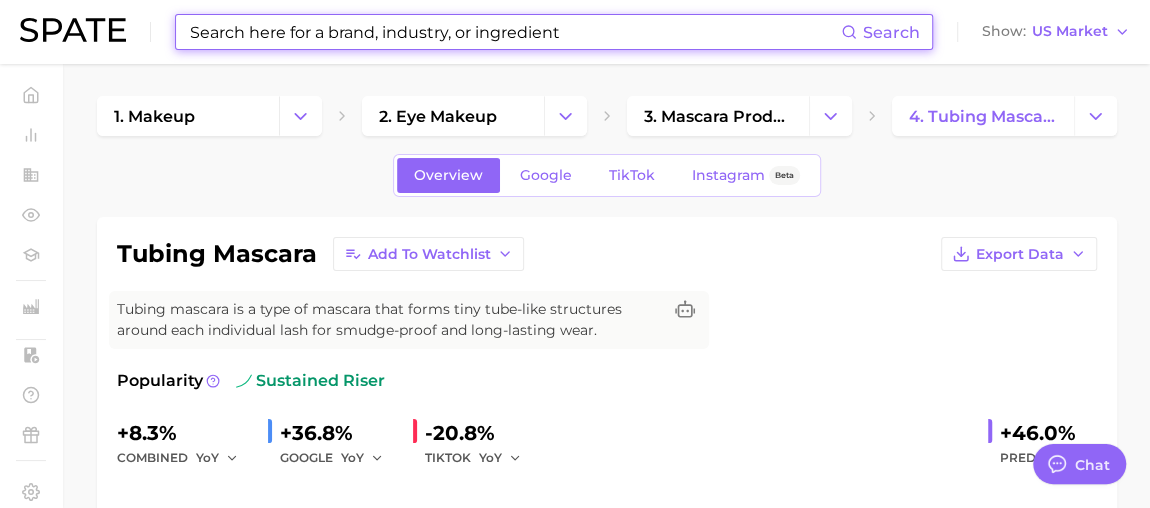 click at bounding box center (514, 32) 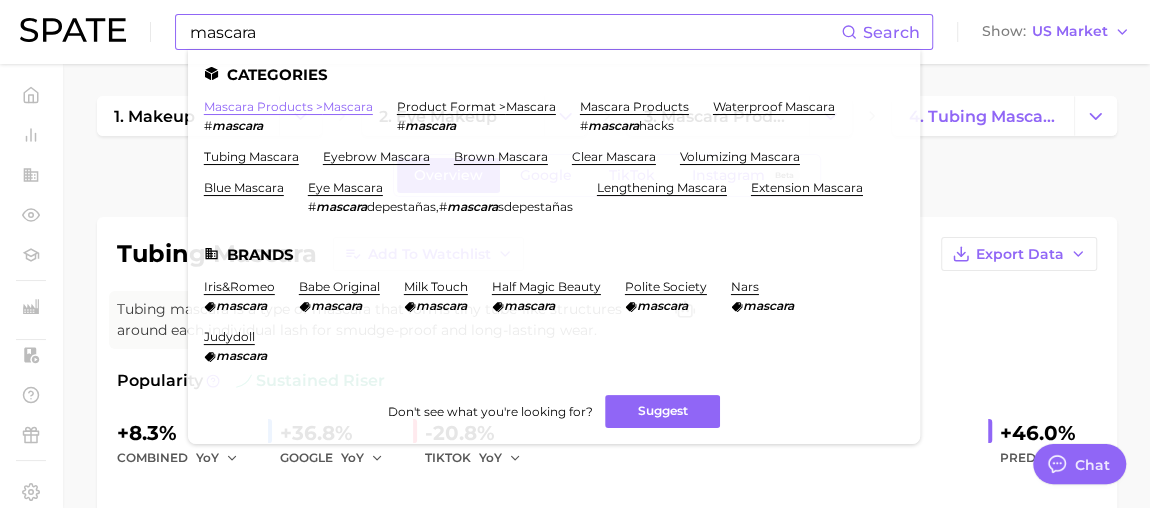 click on "mascara products >  mascara" at bounding box center (288, 106) 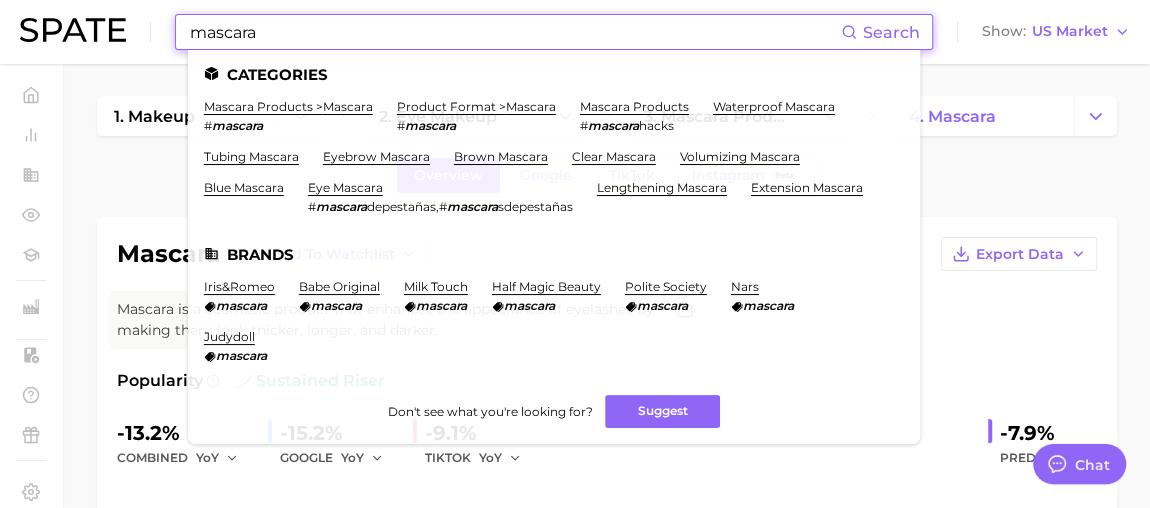 click on "mascara" at bounding box center (514, 32) 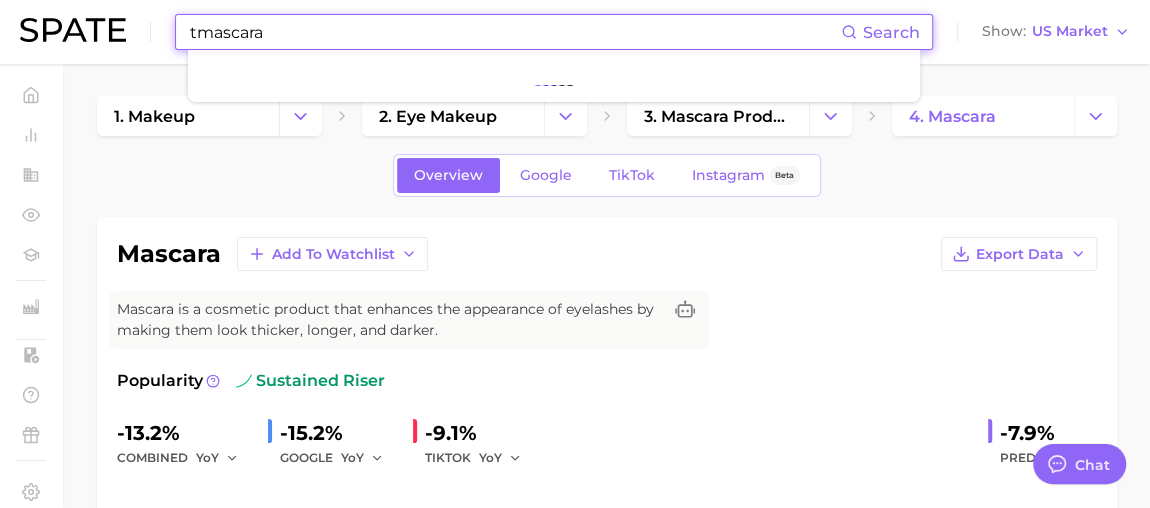 type on "mascara" 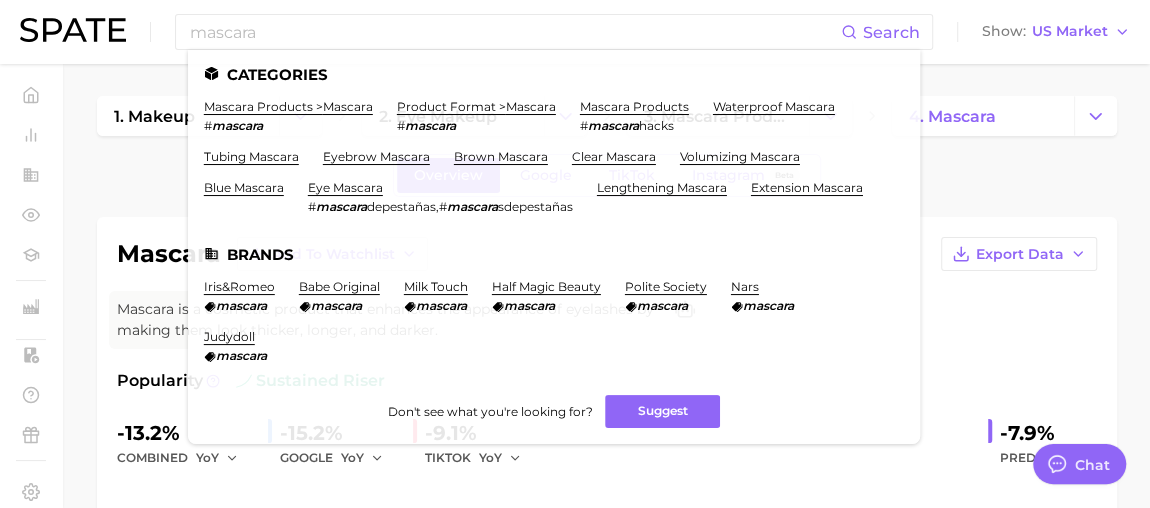 click on "Overview Google TikTok Instagram Beta" at bounding box center (607, 175) 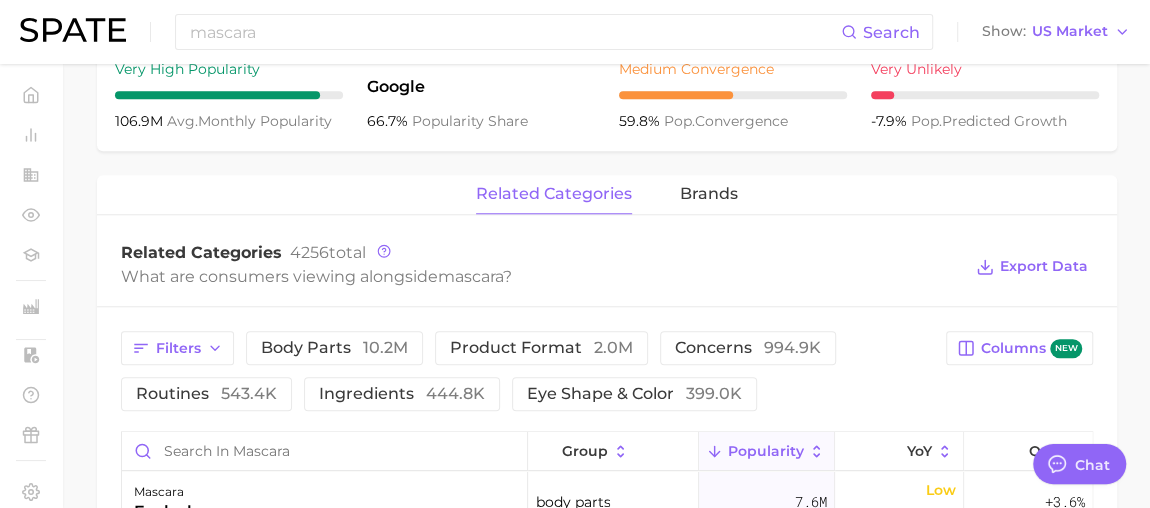 scroll, scrollTop: 999, scrollLeft: 0, axis: vertical 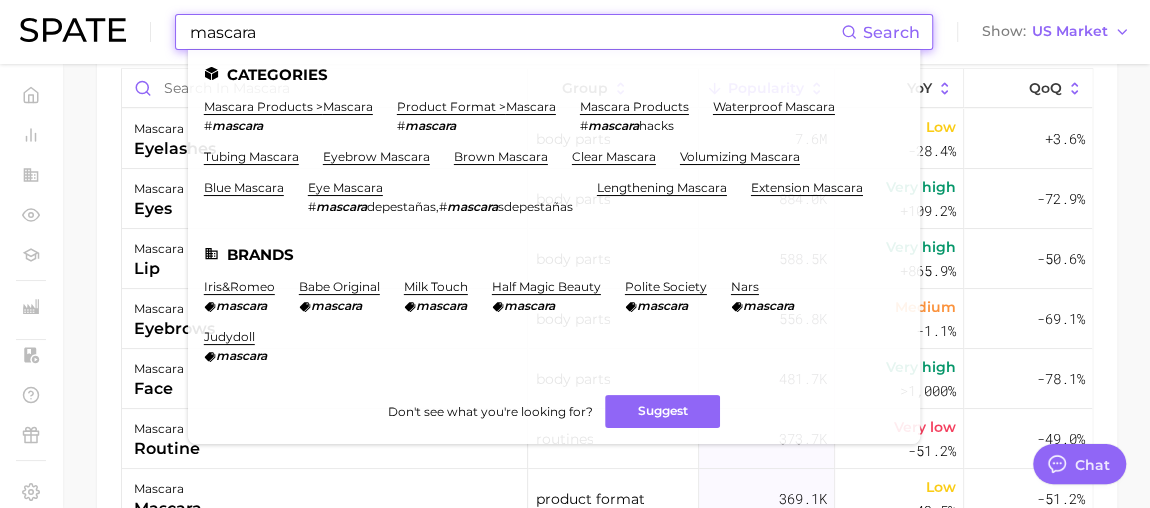 click on "mascara" at bounding box center [514, 32] 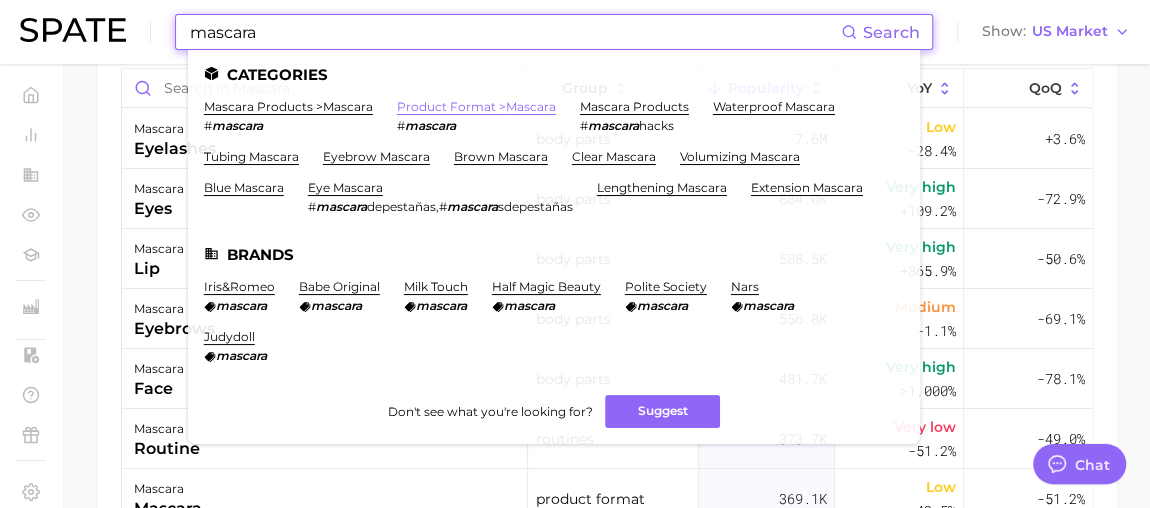 click on "product format >  mascara" at bounding box center [476, 106] 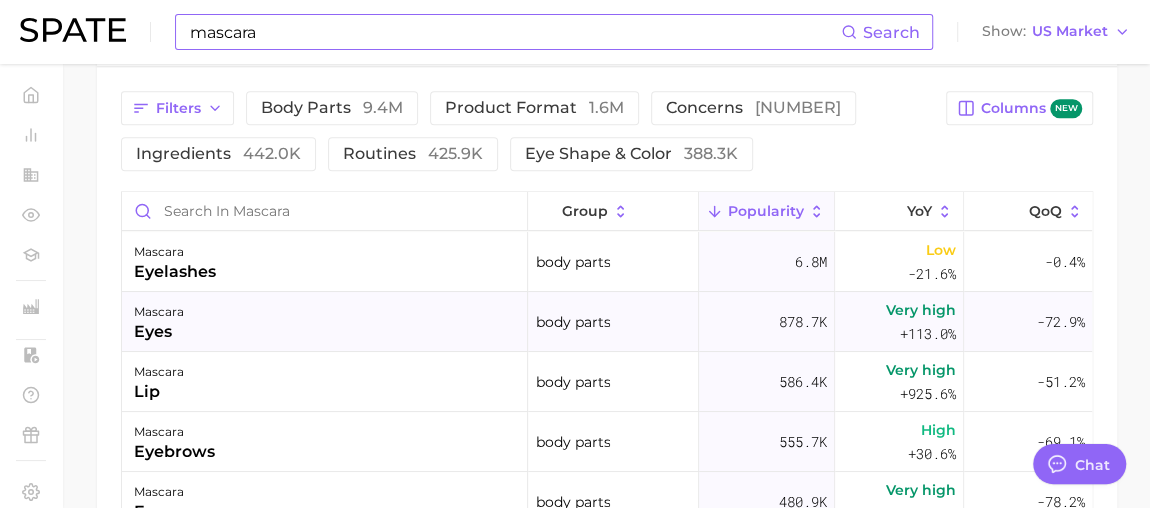 scroll, scrollTop: 1090, scrollLeft: 0, axis: vertical 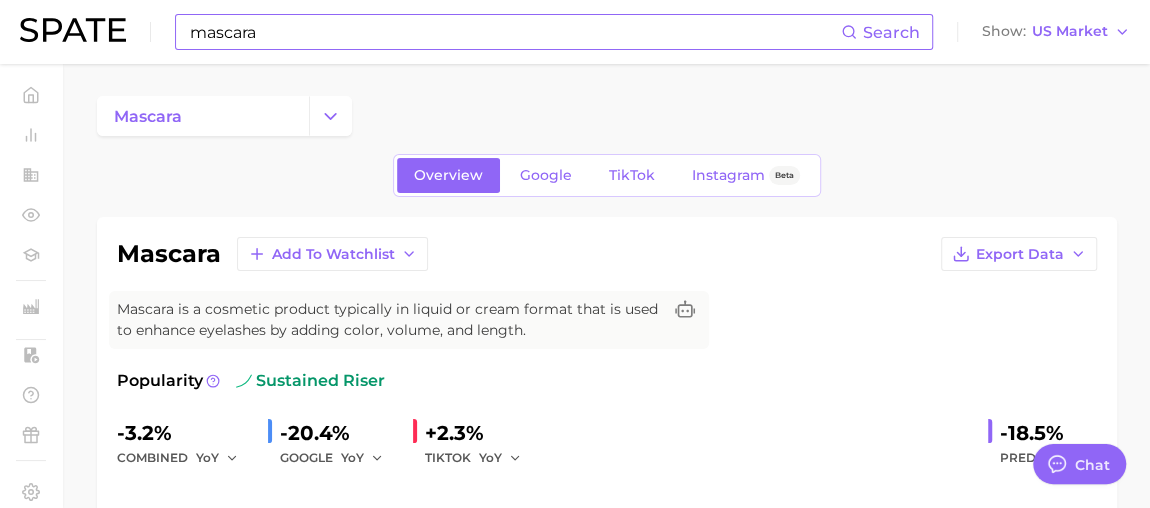 type on "x" 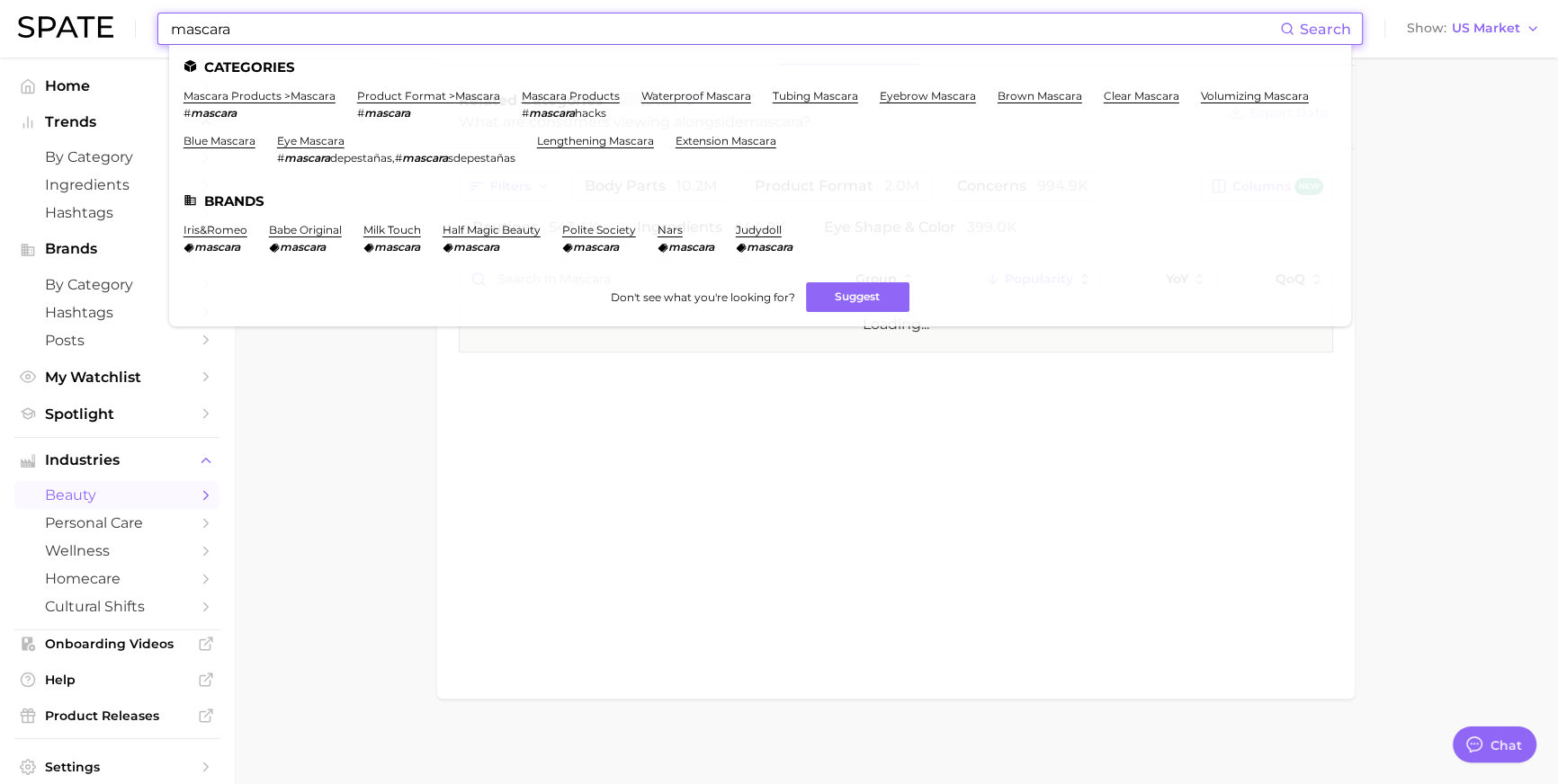 scroll, scrollTop: 860, scrollLeft: 0, axis: vertical 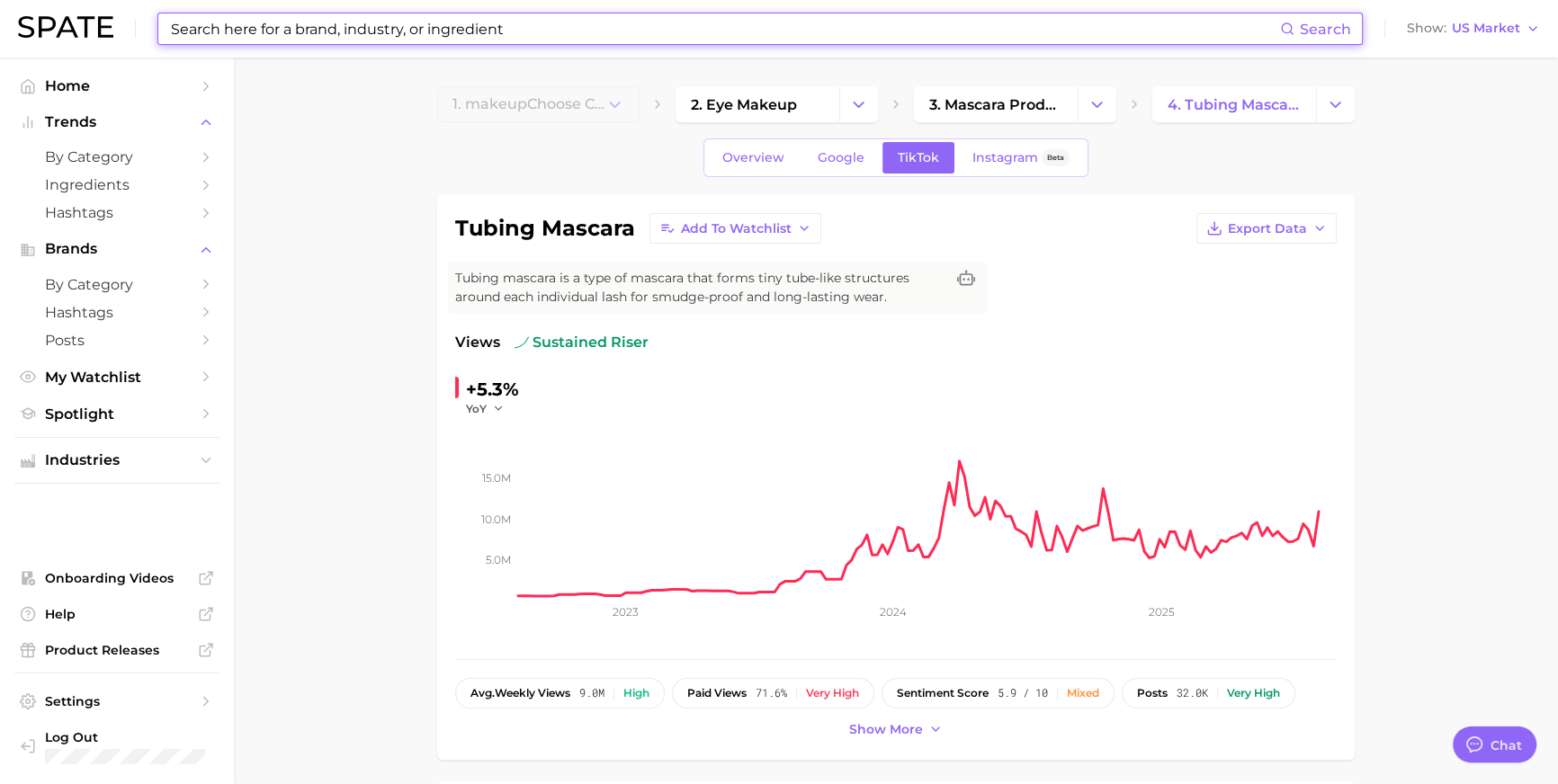 click at bounding box center (724, 29) 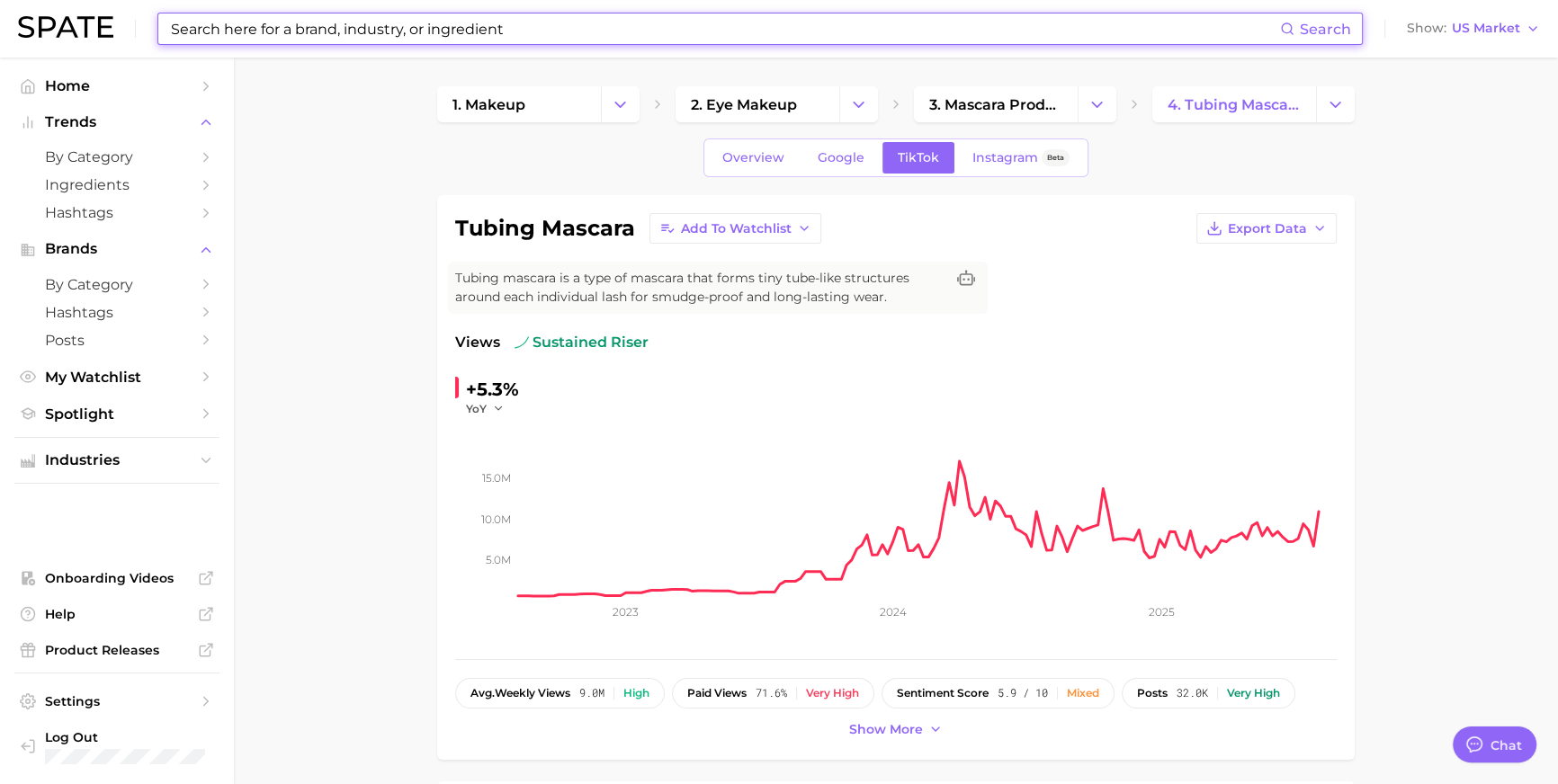 click on "1. makeup 2. eye makeup 3. mascara products 4. tubing mascara Overview Google TikTok Instagram Beta tubing mascara Add to Watchlist Export Data Tubing mascara is a type of mascara that forms tiny tube-like structures around each individual lash for smudge-proof and long-lasting wear. Views sustained riser +5.3% YoY 5.0m 10.0m 15.0m 2023 2024 2025 avg.  weekly views 9.0m High paid views 71.6% Very high sentiment score 5.9 / 10 Mixed posts 32.0k Very high engagement 2.6% Low TikTok shop 67.3% Very high Show more Top Hashtags for   tubing mascara   by Views   high to low View As Text Export Data # tubing mascara # tubing mascara review # tubing mascara removal #best tubing mascara # tubing mascara love Show more  hashtags Top Posts for  tubing mascara Export Data Views: Jul 27 - Aug 3 Positive 8 Mixed 11 Negative 1 Columns new view post on TikTok 4 Views 1.6m view post on TikTok 7 paid Views 748.1k view post on TikTok 7 paid Views 600.4k view post on TikTok 6 paid Views 552.6k view post on TikTok 5 paid Views ?" at bounding box center [896, 1340] 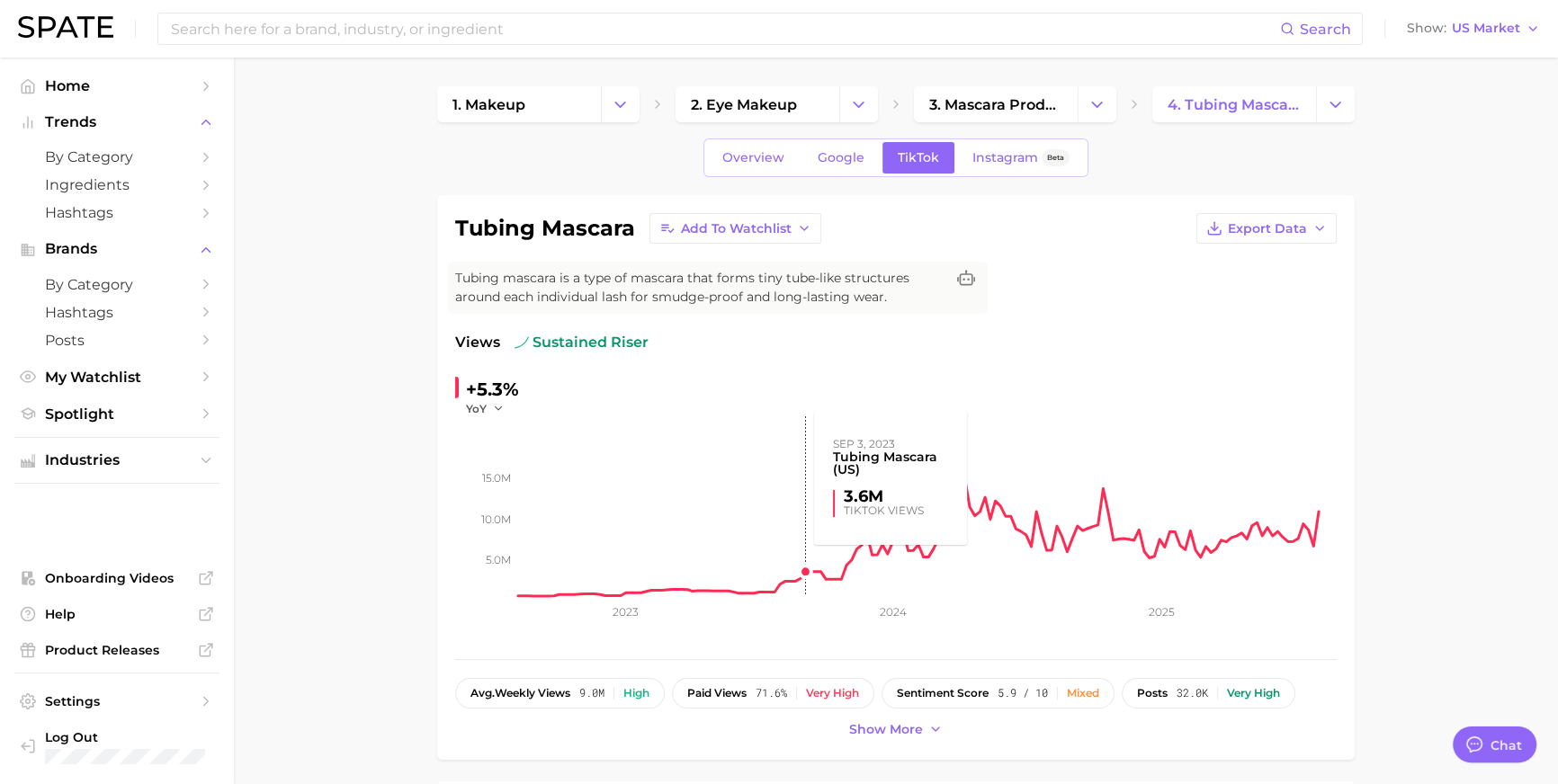 click 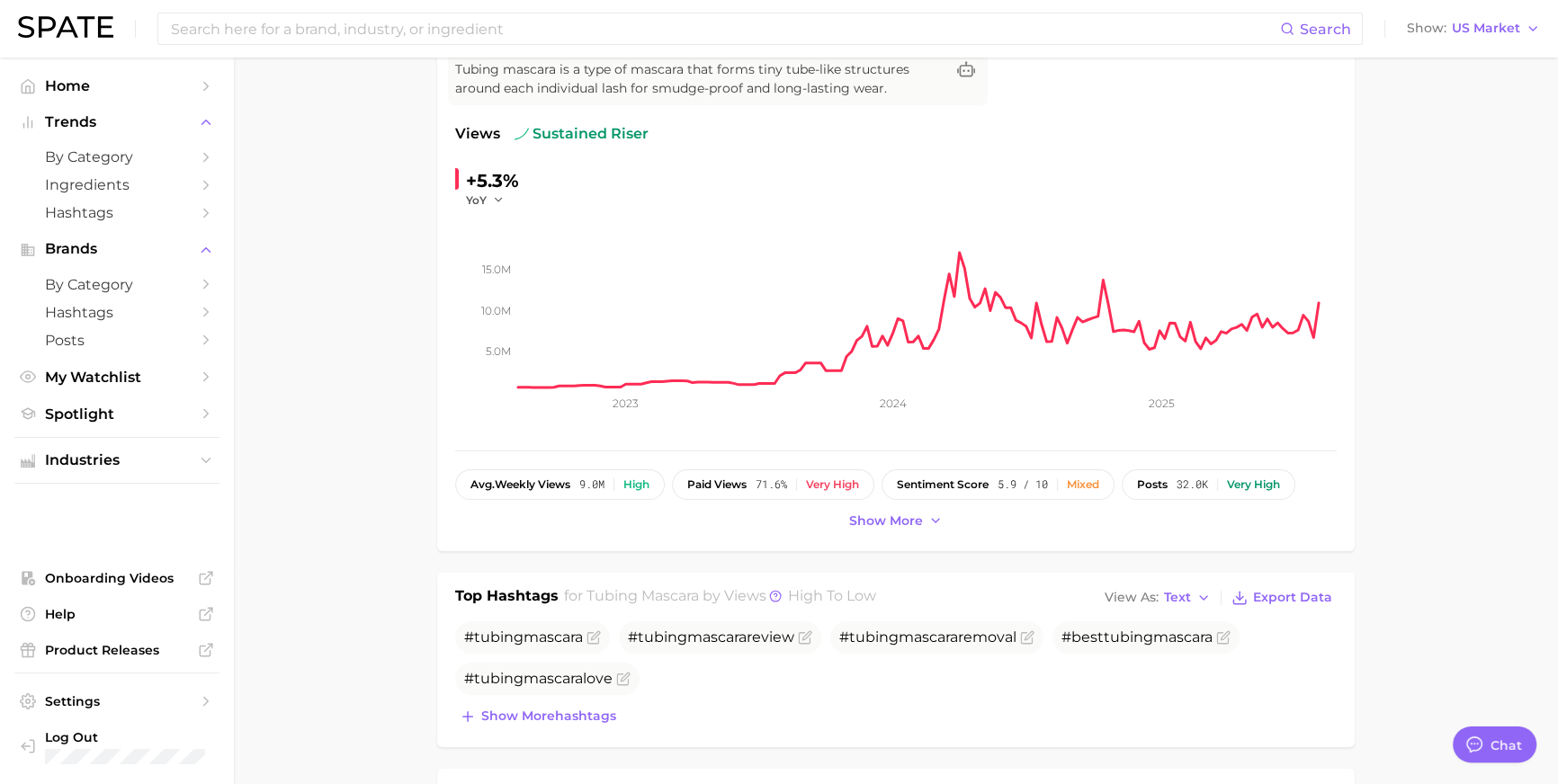 scroll, scrollTop: 163, scrollLeft: 0, axis: vertical 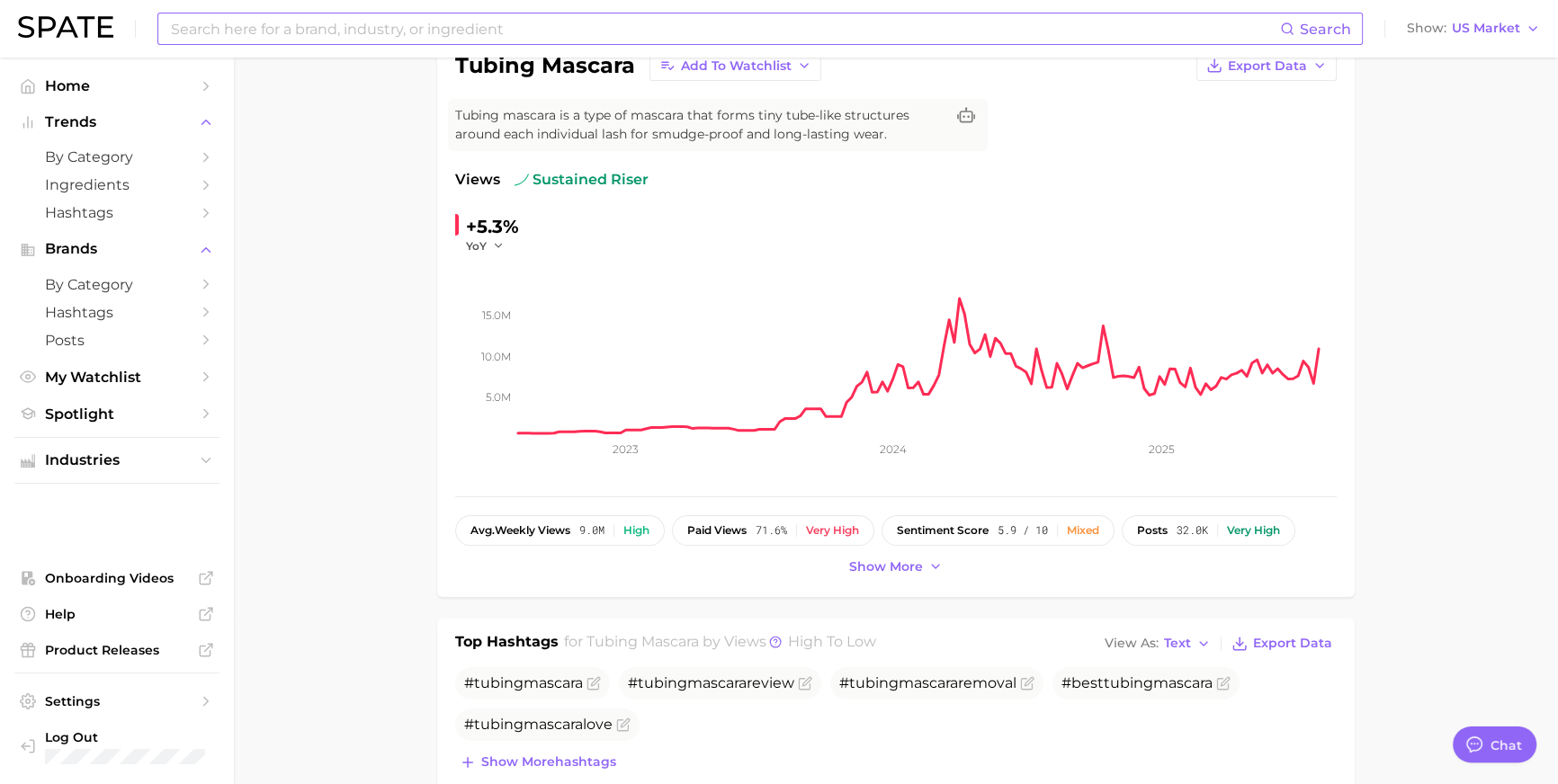click at bounding box center (724, 29) 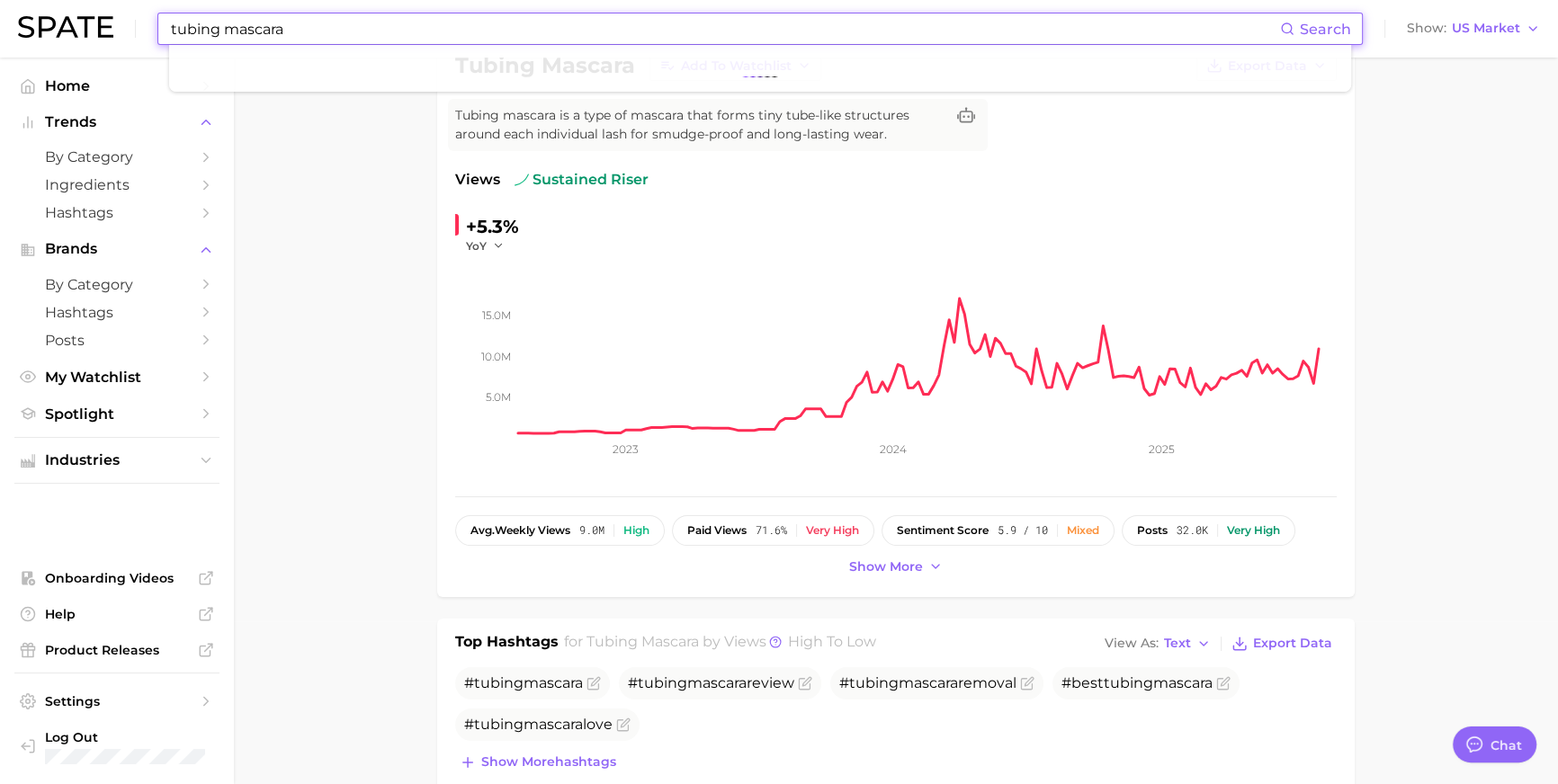 type on "tubing mascara" 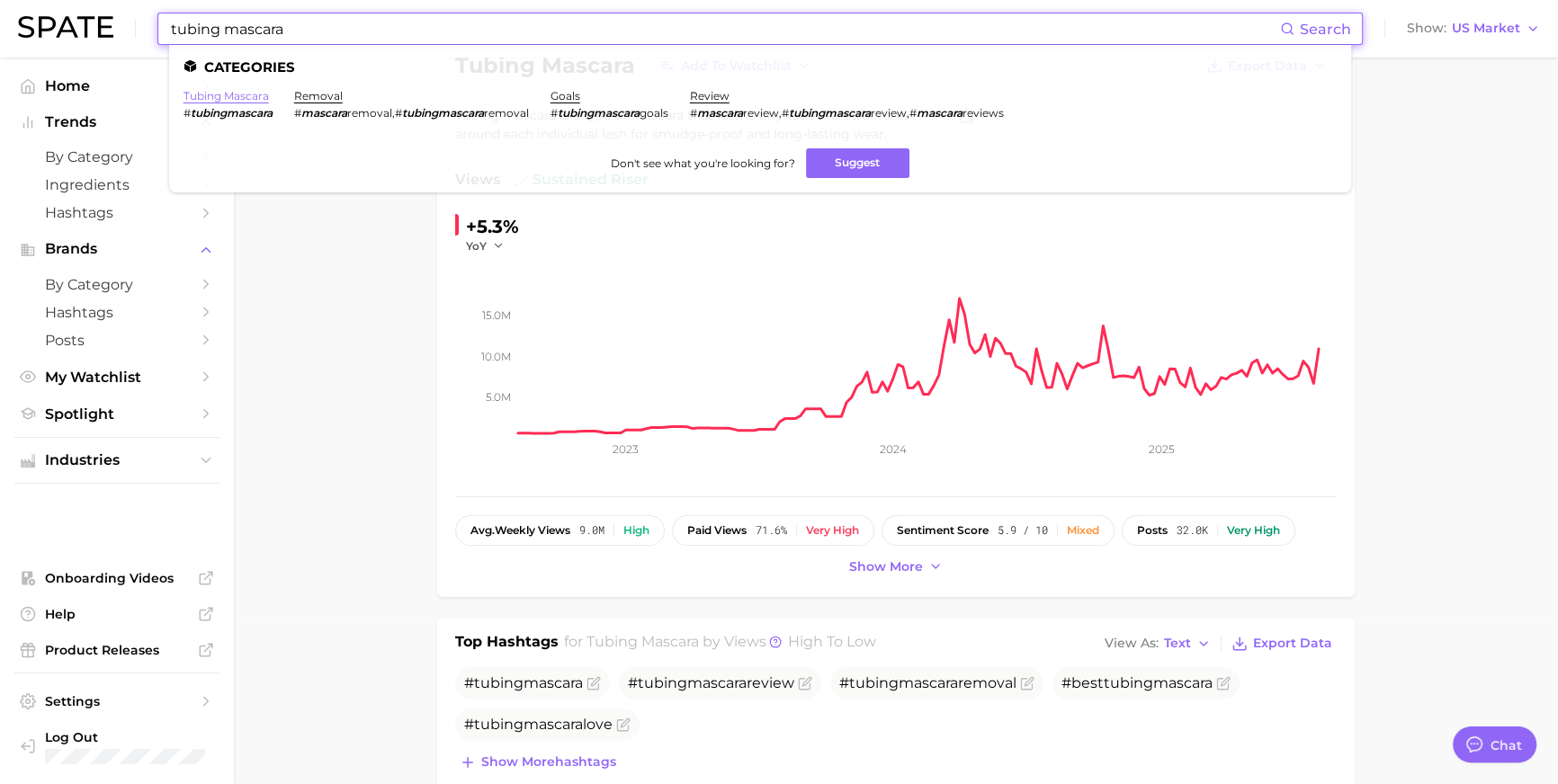click on "tubing mascara" at bounding box center (226, 95) 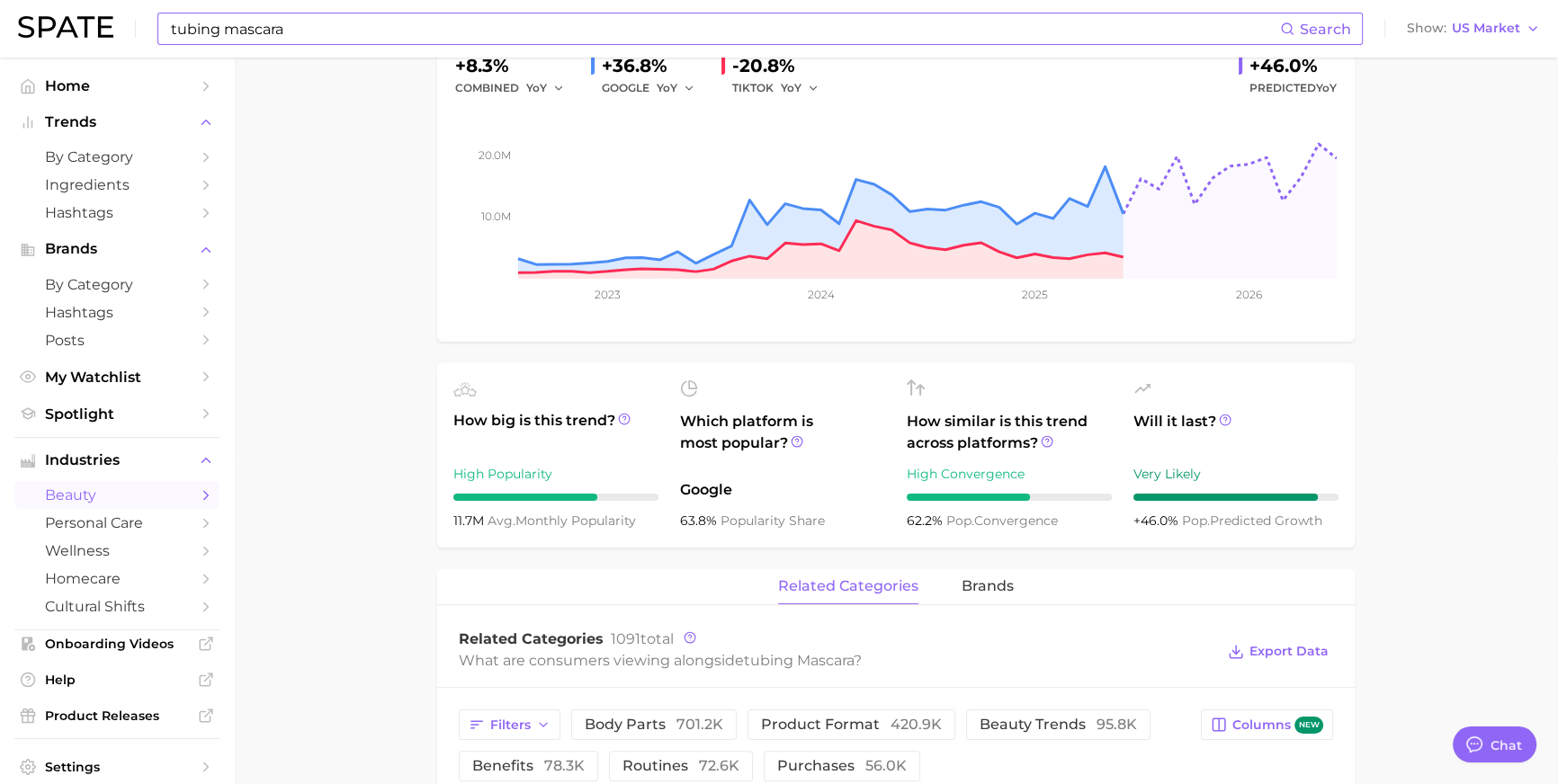 scroll, scrollTop: 326, scrollLeft: 0, axis: vertical 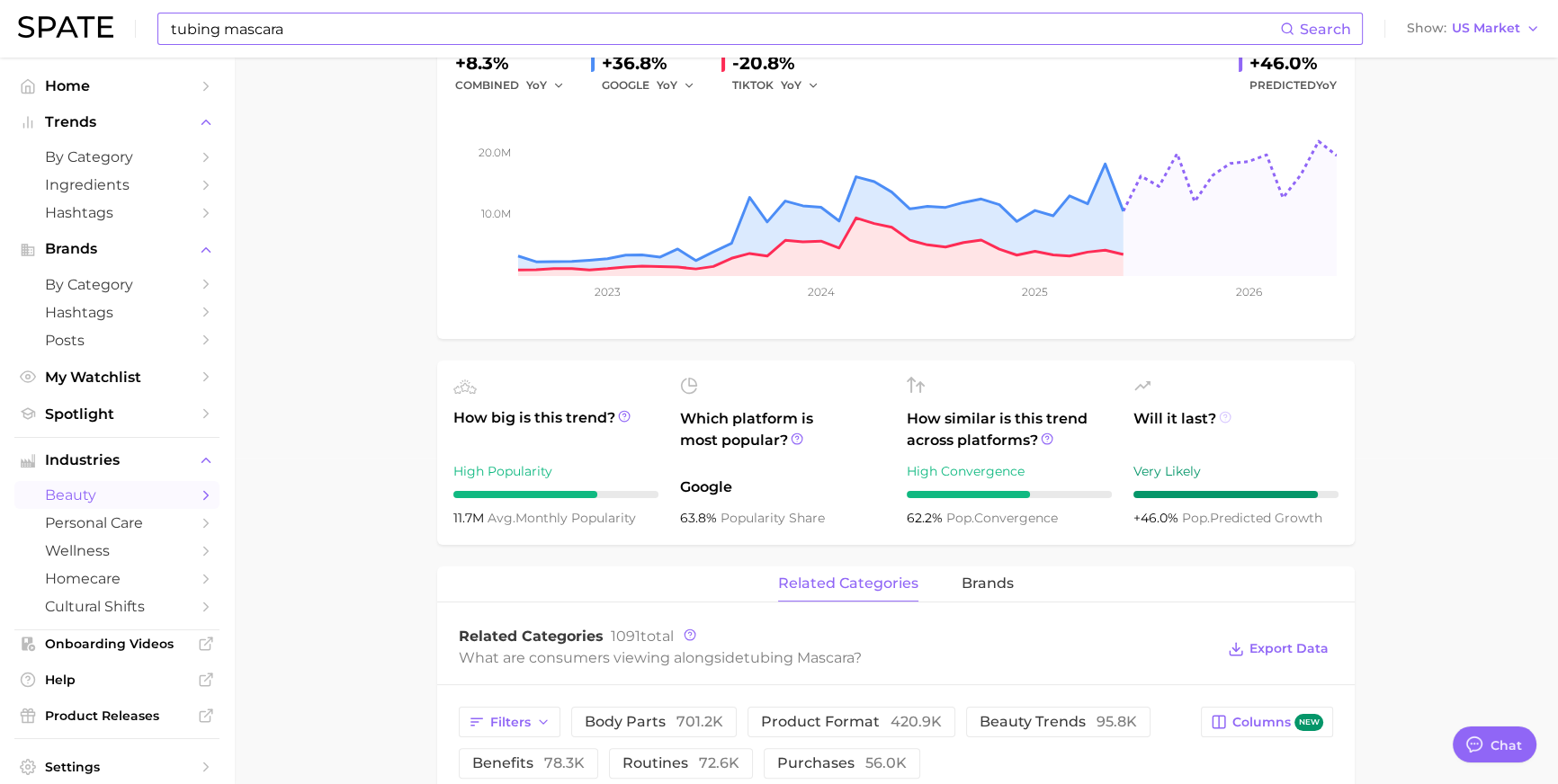 click 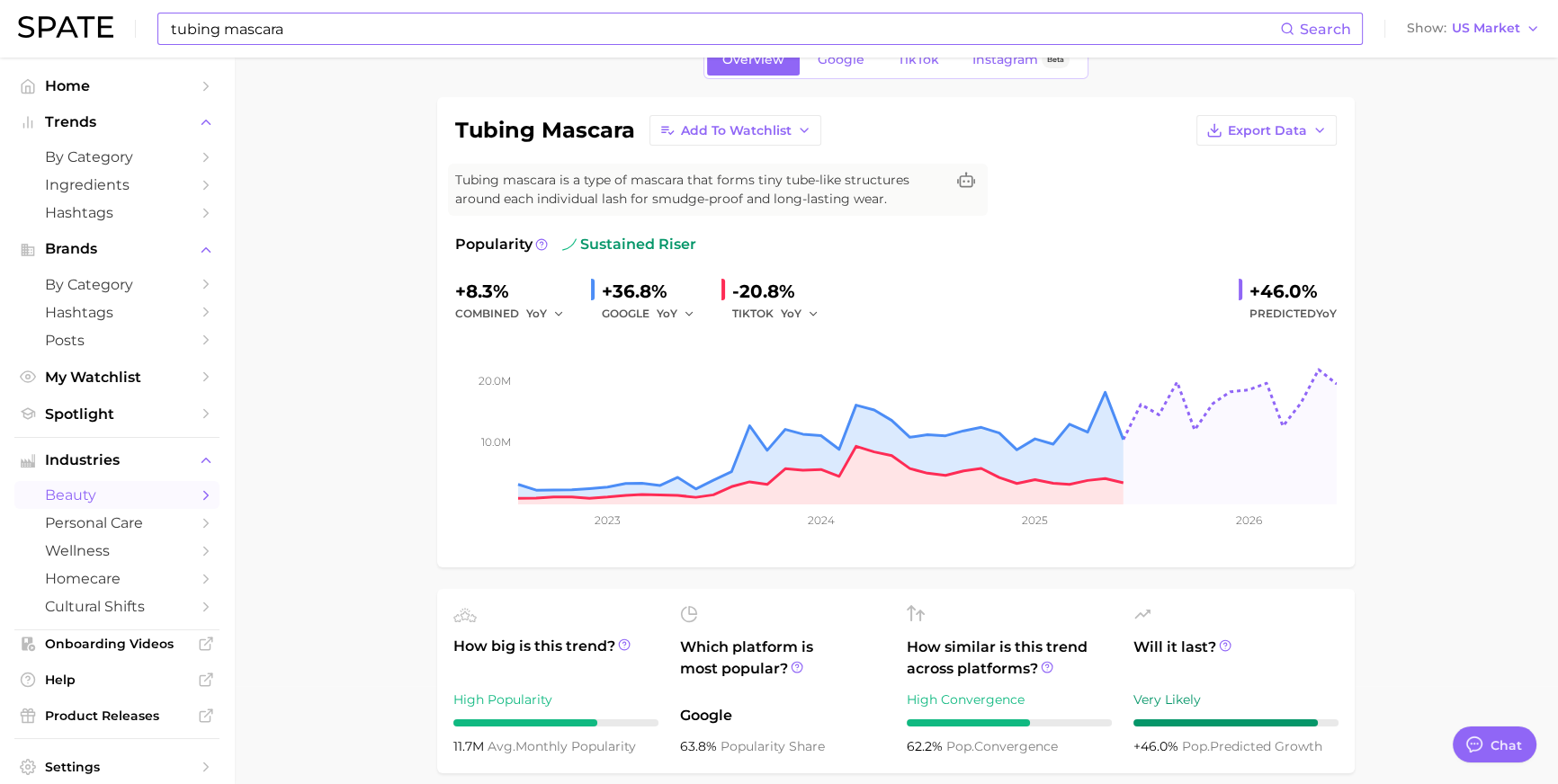 scroll, scrollTop: 81, scrollLeft: 0, axis: vertical 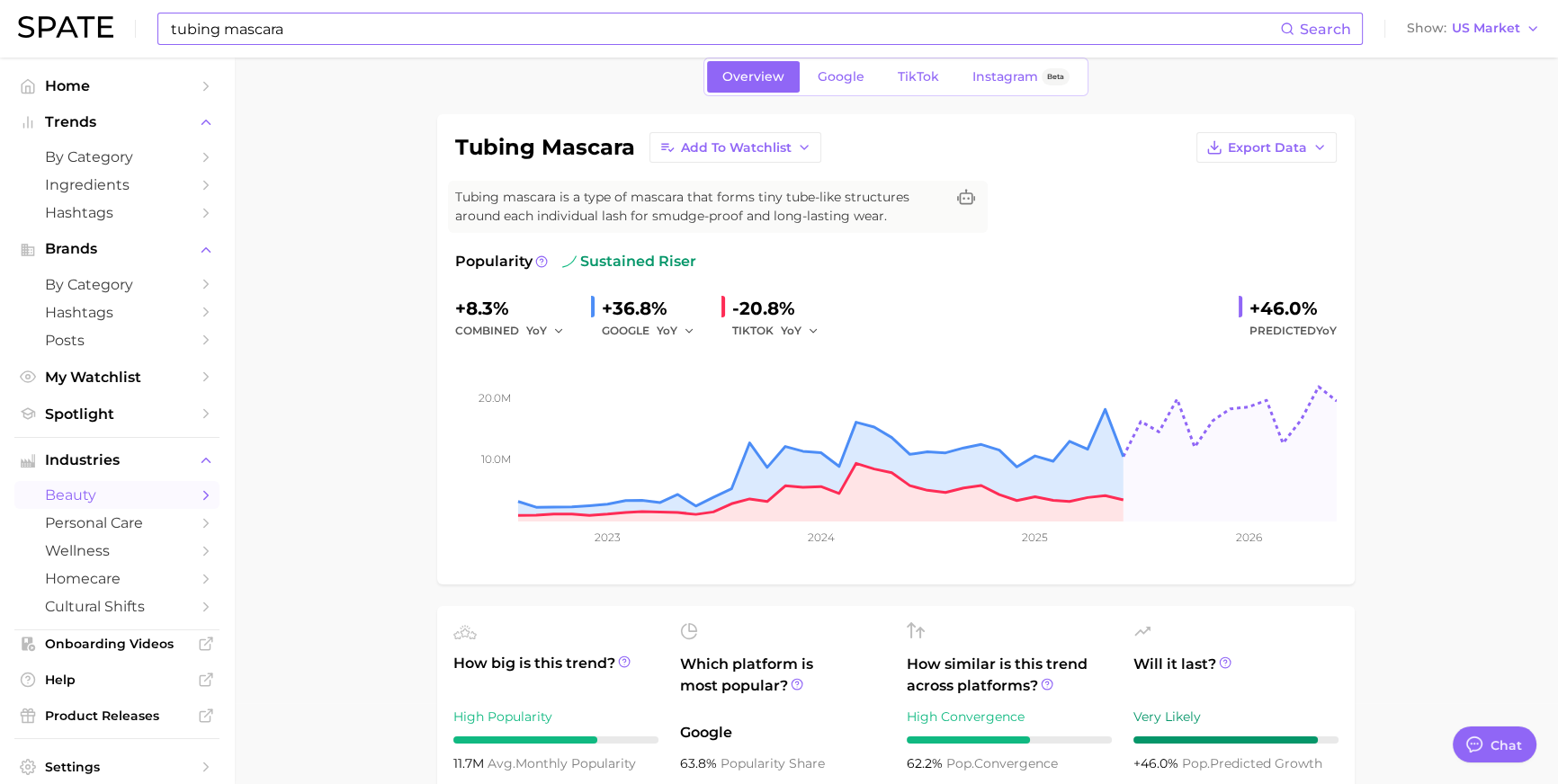 click on "+46.0%" at bounding box center (1293, 308) 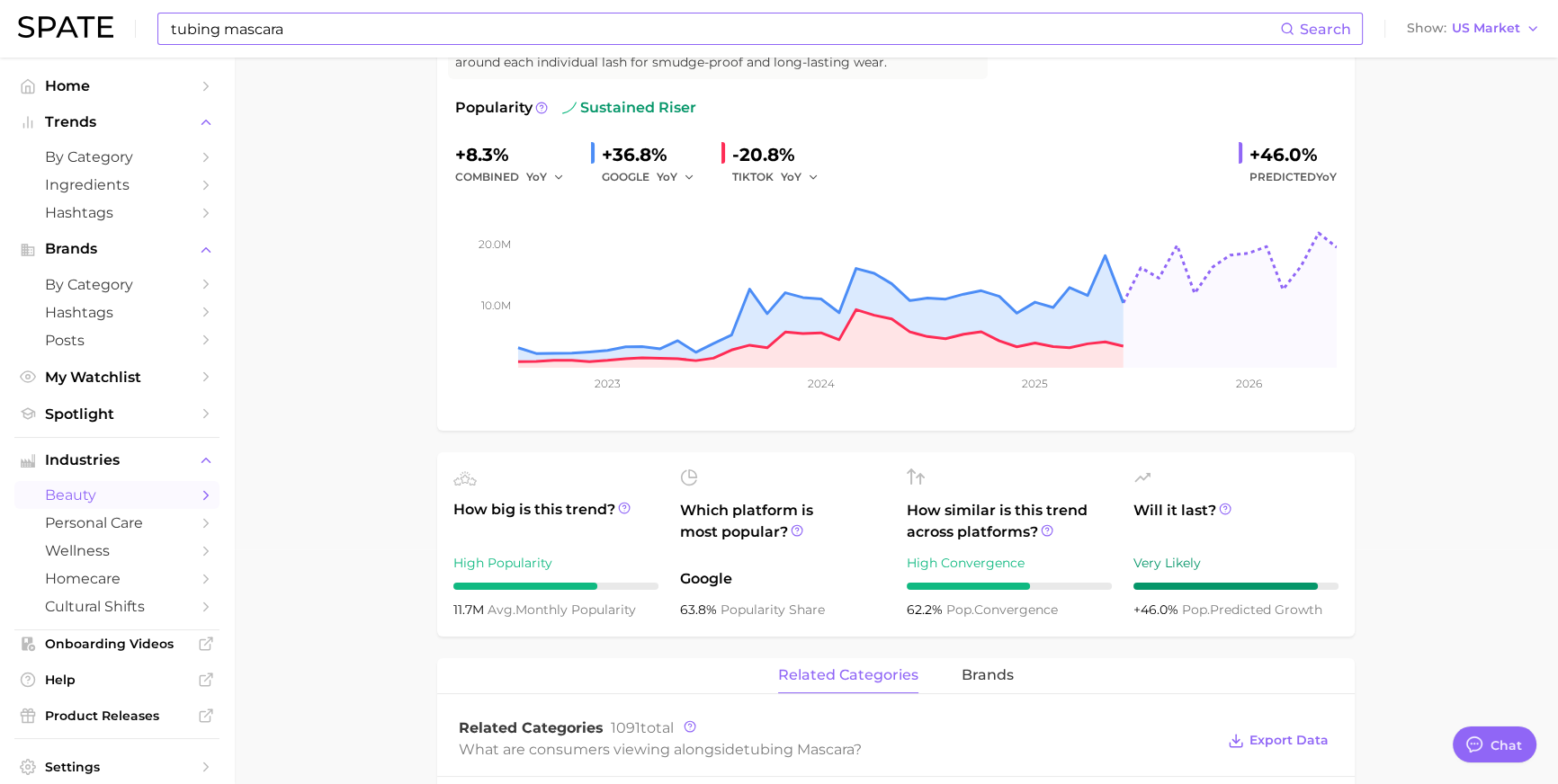 scroll, scrollTop: 245, scrollLeft: 0, axis: vertical 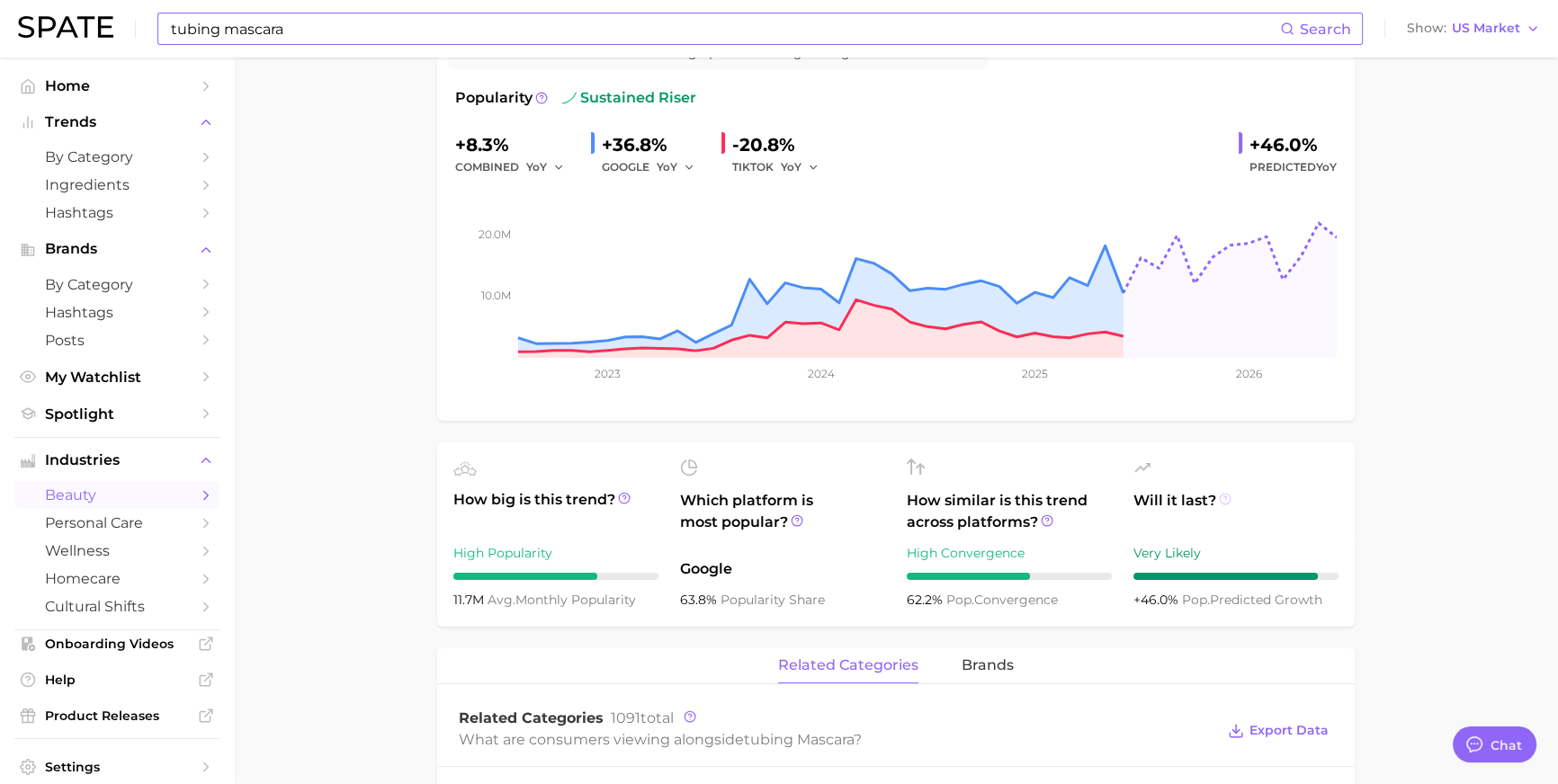 click 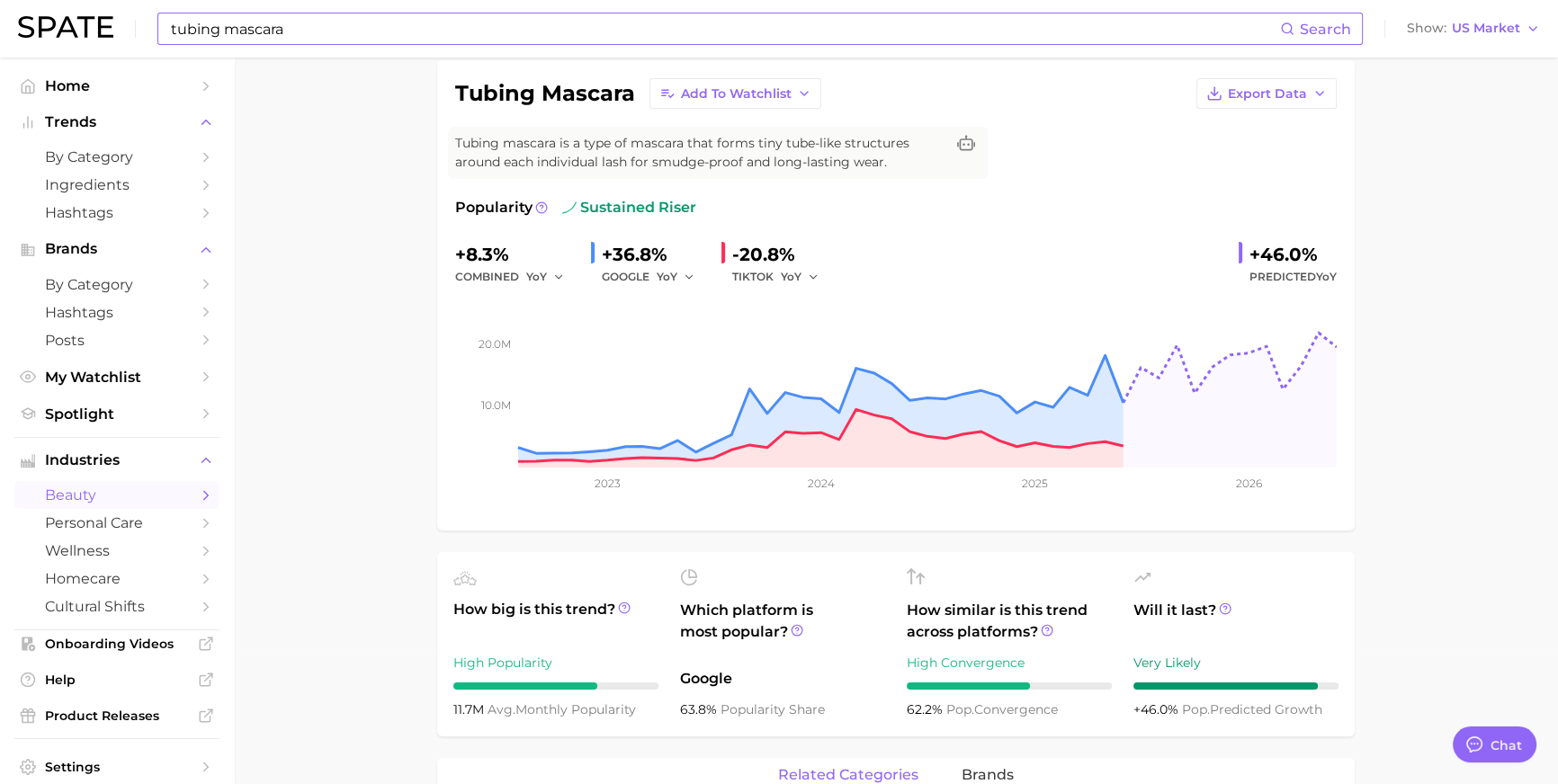 scroll, scrollTop: 163, scrollLeft: 0, axis: vertical 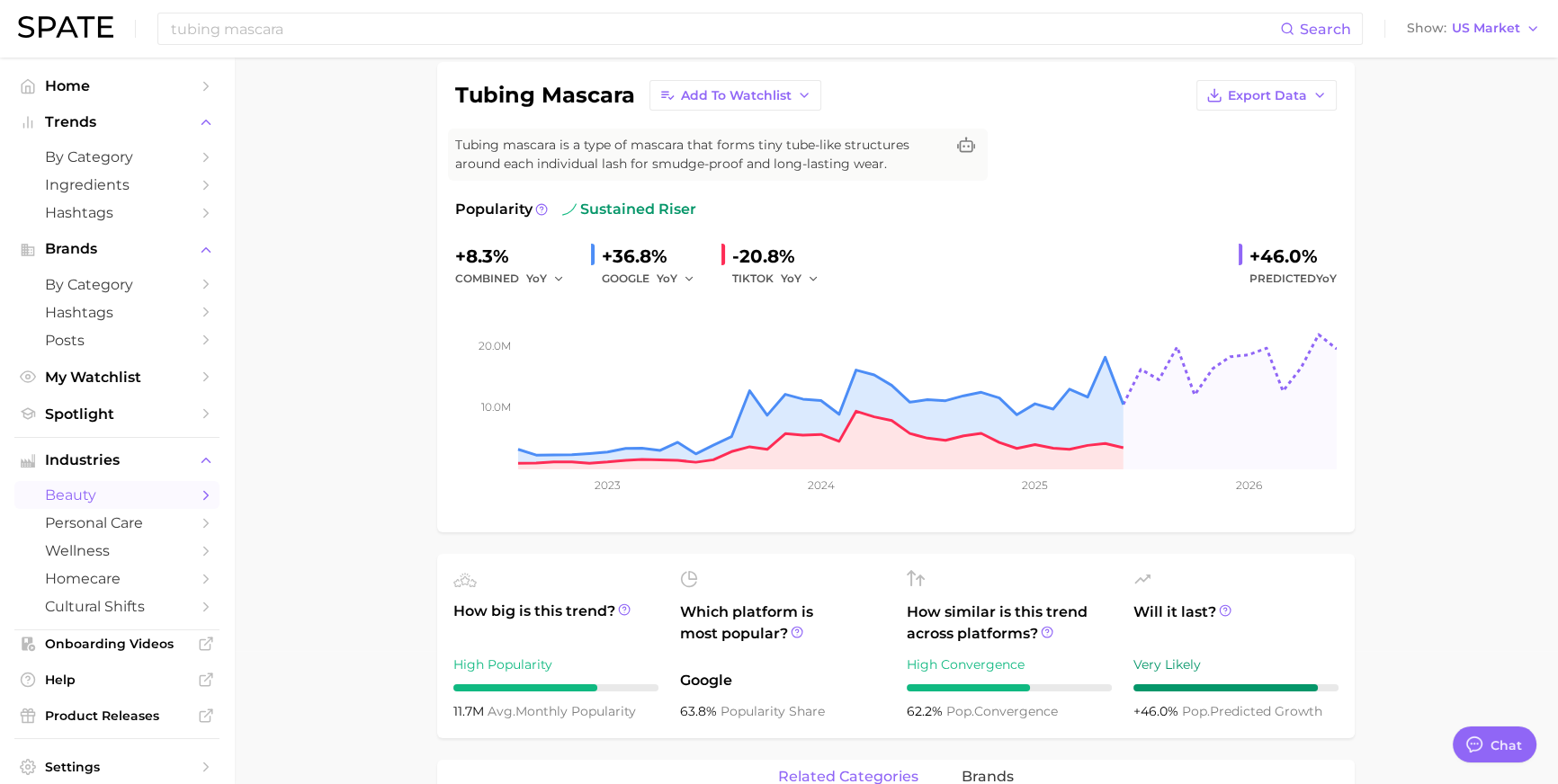 click on "1. makeup 2. eye makeup 3. mascara products 4. tubing mascara Overview Google TikTok Instagram Beta tubing mascara Add to Watchlist Export Data Tubing mascara is a type of mascara that forms tiny tube-like structures around each individual lash for smudge-proof and long-lasting wear. Popularity sustained riser +8.3% combined YoY +36.8% GOOGLE YoY -20.8% TIKTOK YoY +46.0% Predicted  YoY 10.0m 20.0m 2023 2024 2025 2026 How big is this trend? High Popularity 11.7m avg.  monthly popularity Which platform is most popular? Google 63.8% popularity share How similar is this trend across platforms? High Convergence 62.2% pop.  convergence Will it last? Very Likely +46.0% pop.  predicted growth related categories brands Related Categories 1091  total What are consumers viewing alongside  tubing mascara ? Export Data Filters body parts   701.2k product format   420.9k beauty trends   95.8k benefits   78.3k routines   72.6k purchases   56.0k Columns new group Popularity YoY QoQ tubing mascara eyelashes body parts 680.5k" at bounding box center (896, 904) 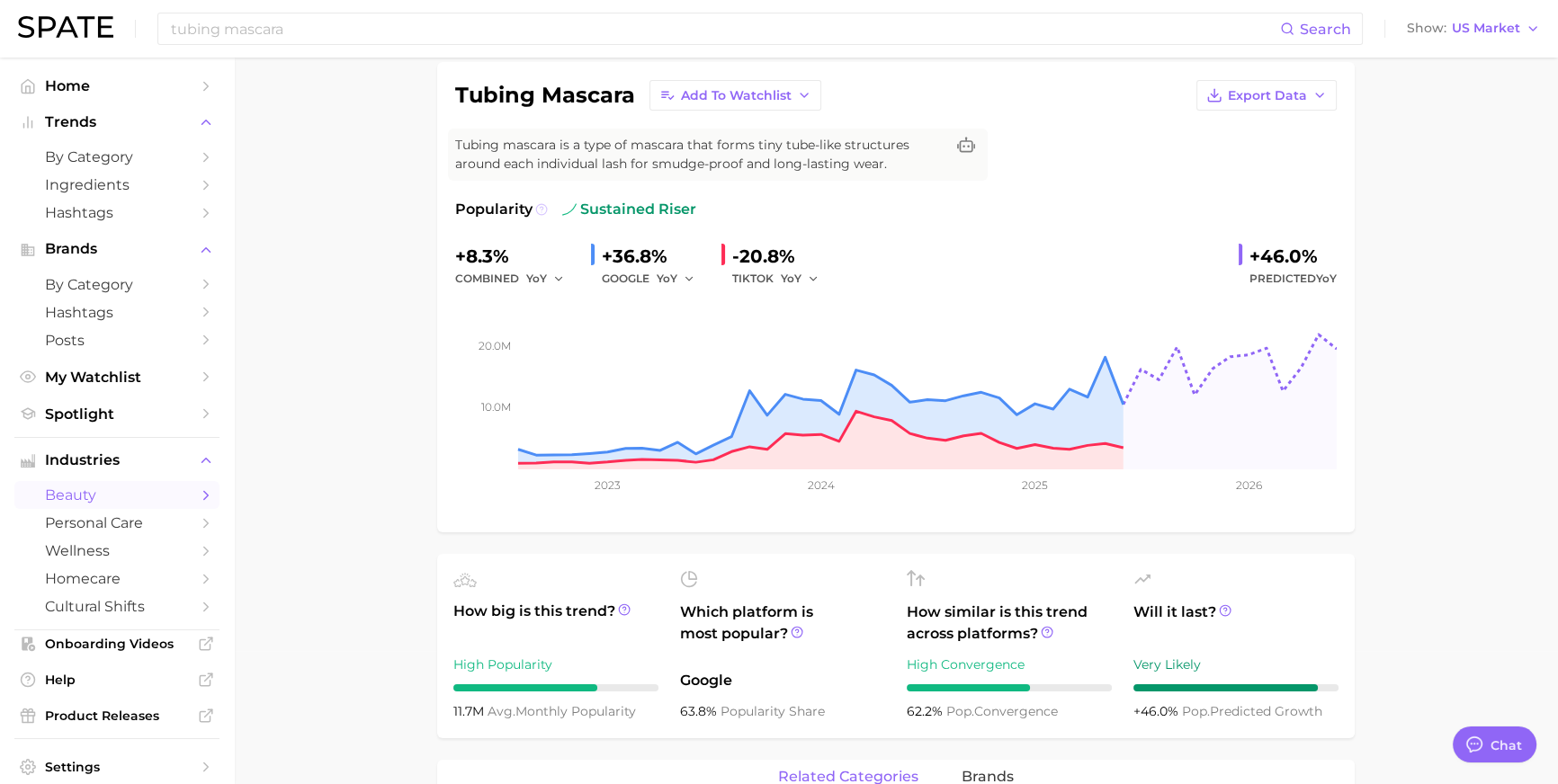 click 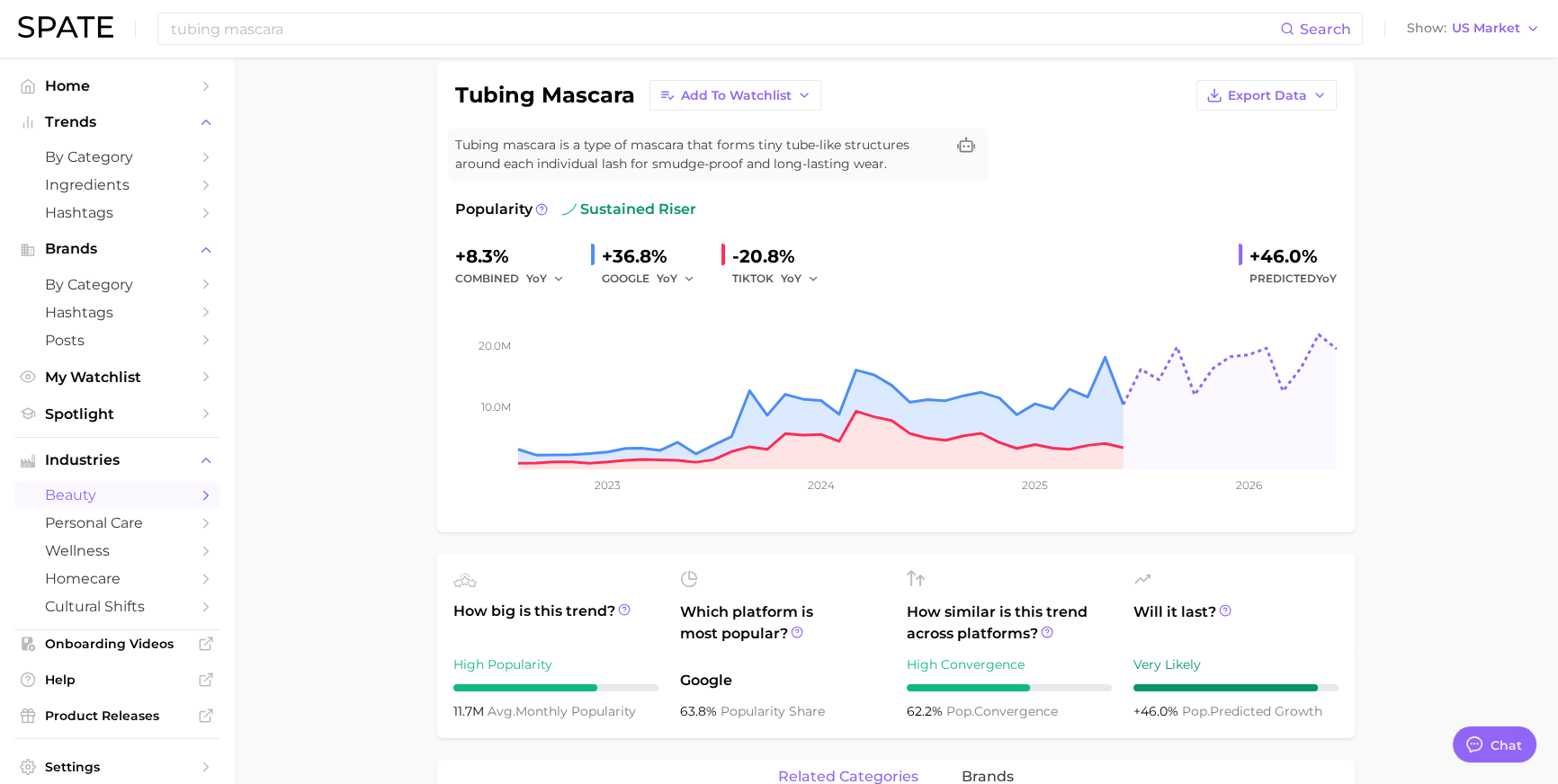 click on "sustained riser" at bounding box center (629, 209) 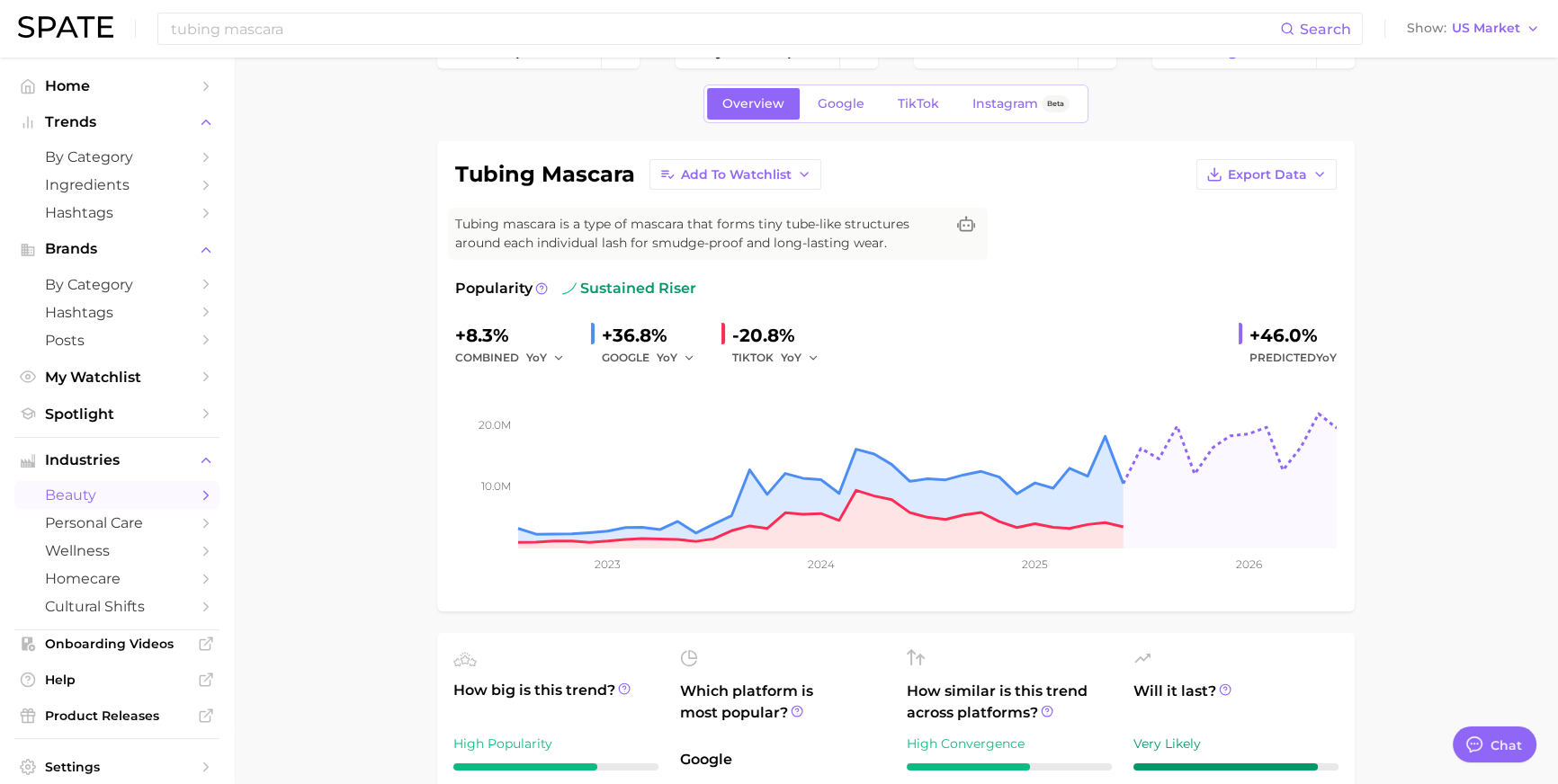 scroll, scrollTop: 0, scrollLeft: 0, axis: both 